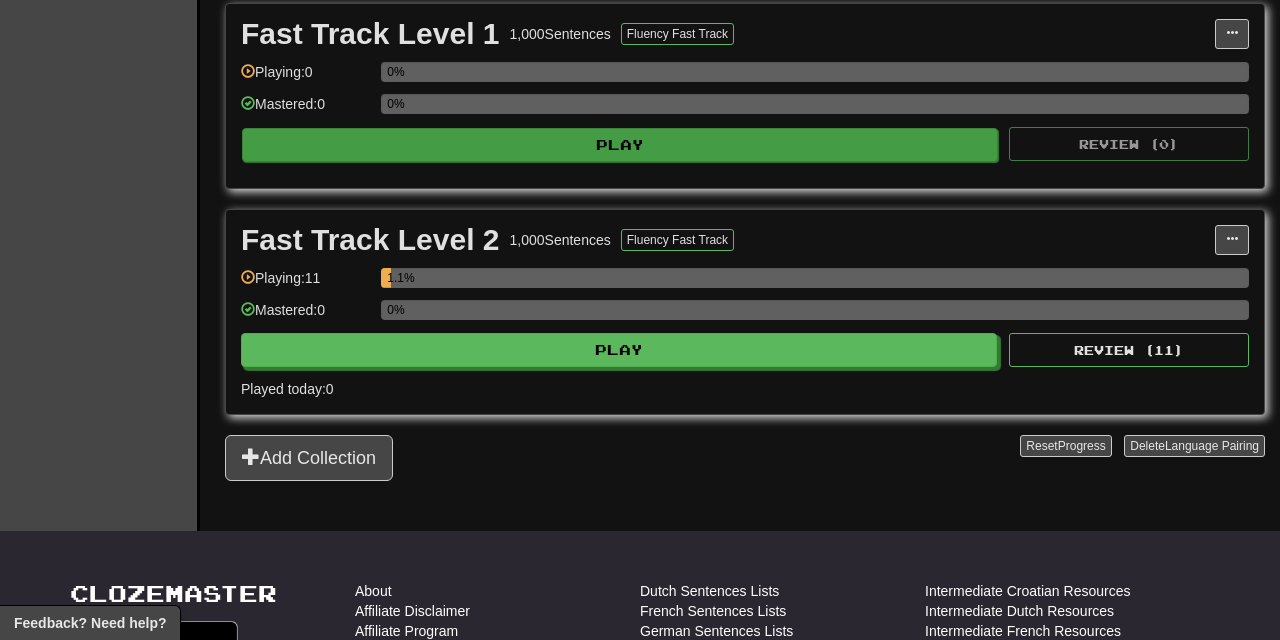 scroll, scrollTop: 479, scrollLeft: 0, axis: vertical 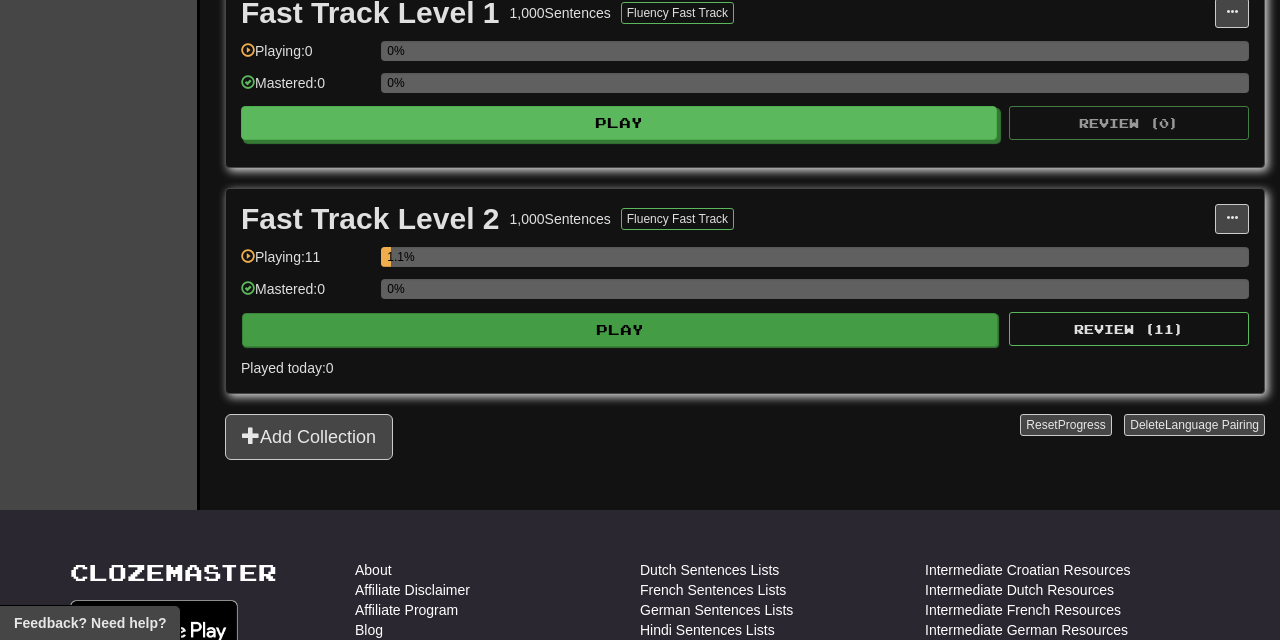 click on "Play" at bounding box center (620, 330) 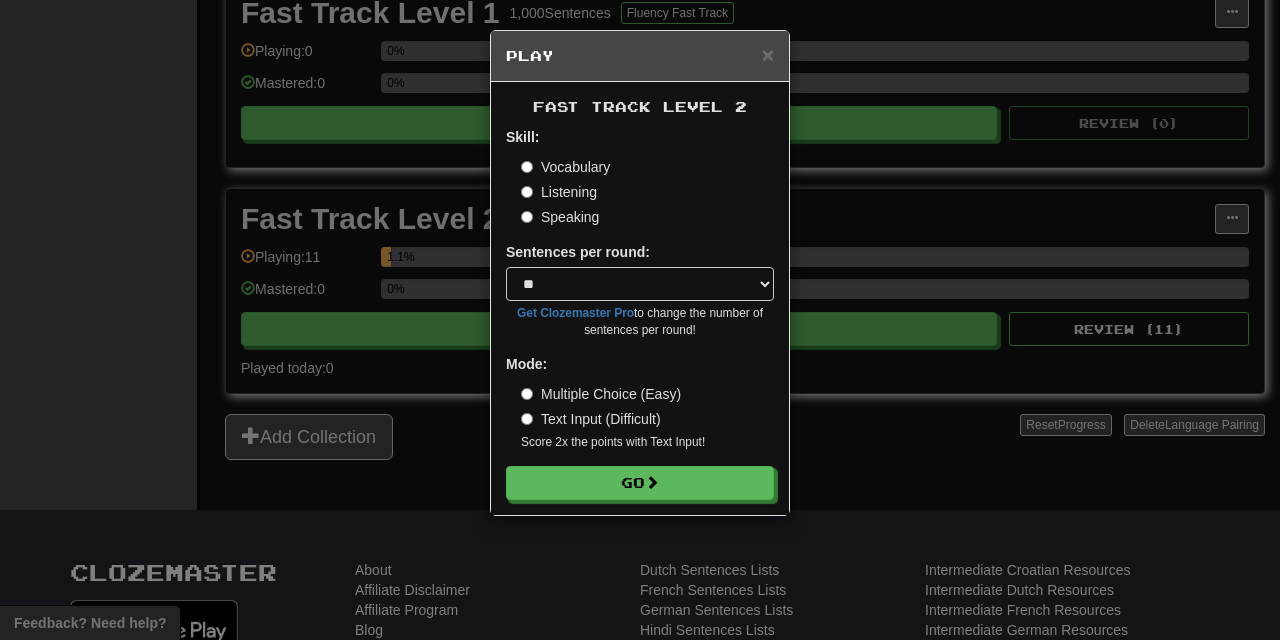 click on "Text Input (Difficult)" at bounding box center [591, 419] 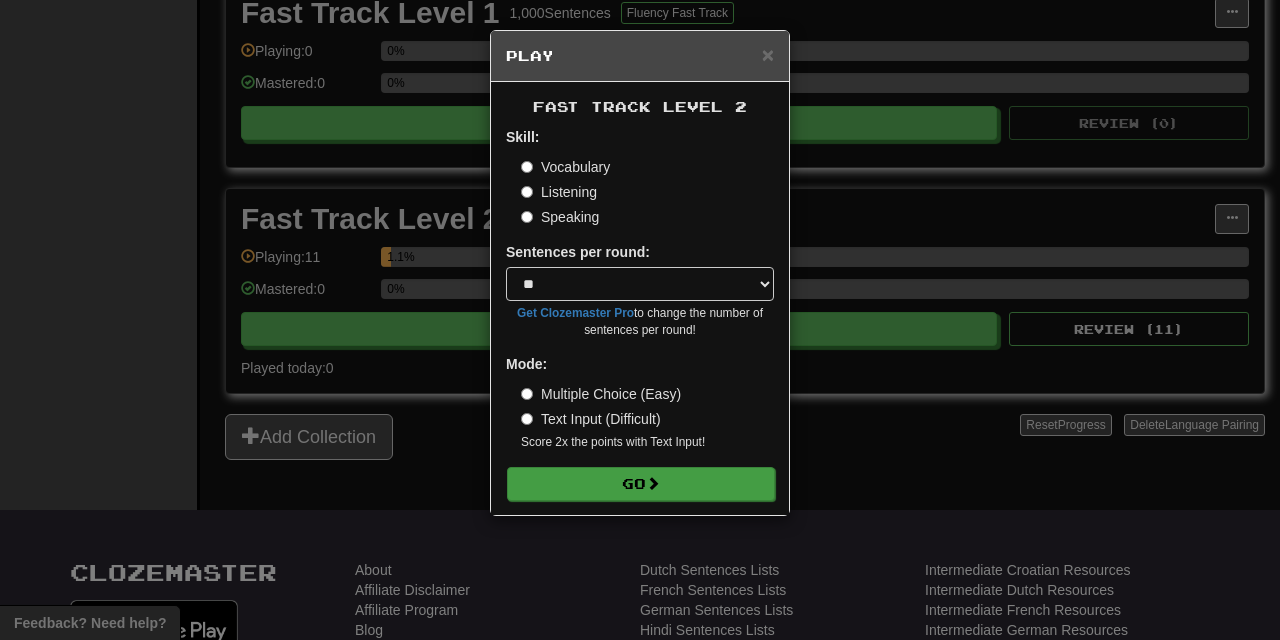 click at bounding box center (653, 483) 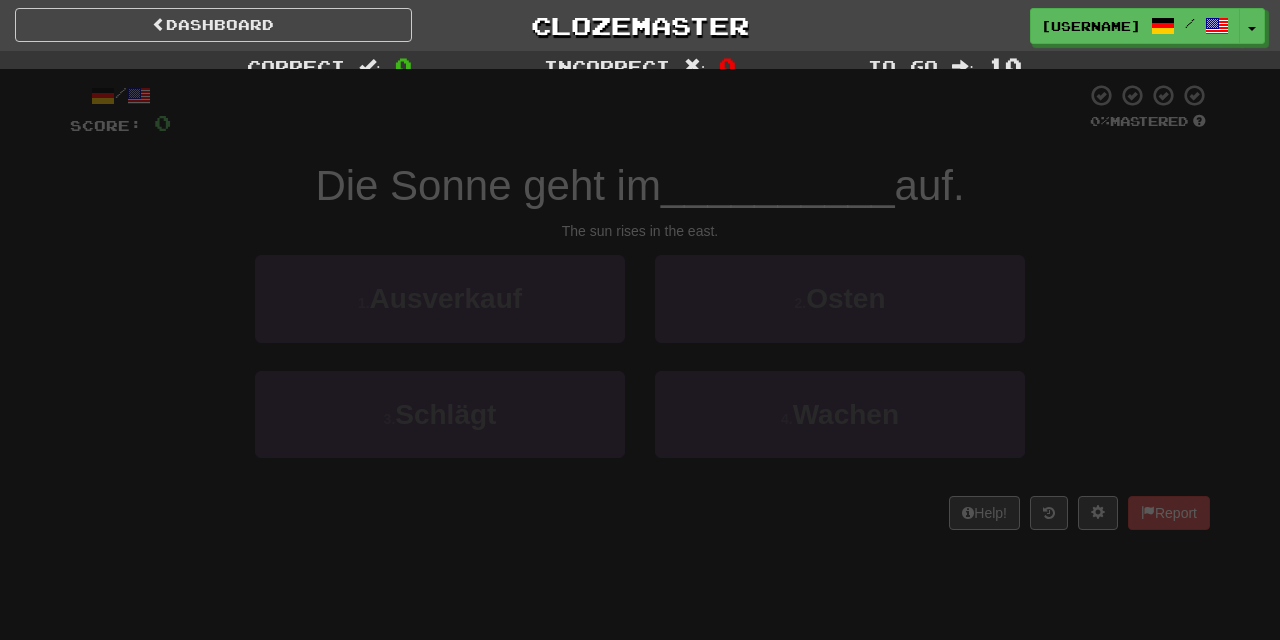 scroll, scrollTop: 0, scrollLeft: 0, axis: both 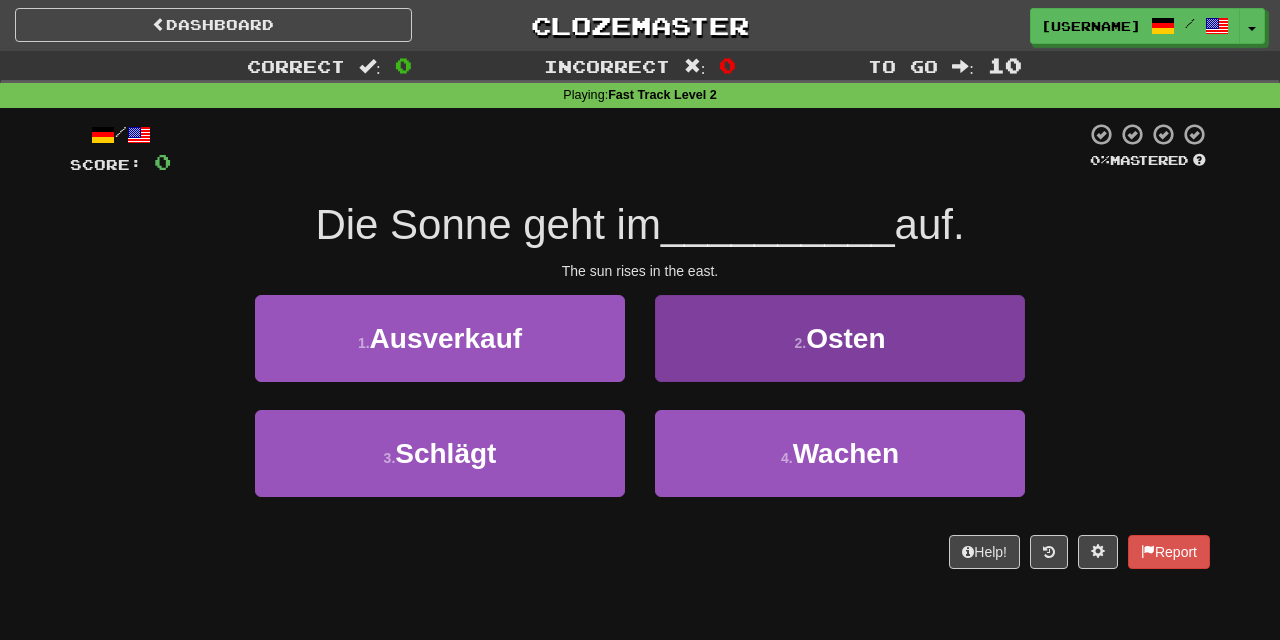 click on "2 .  Osten" at bounding box center [840, 338] 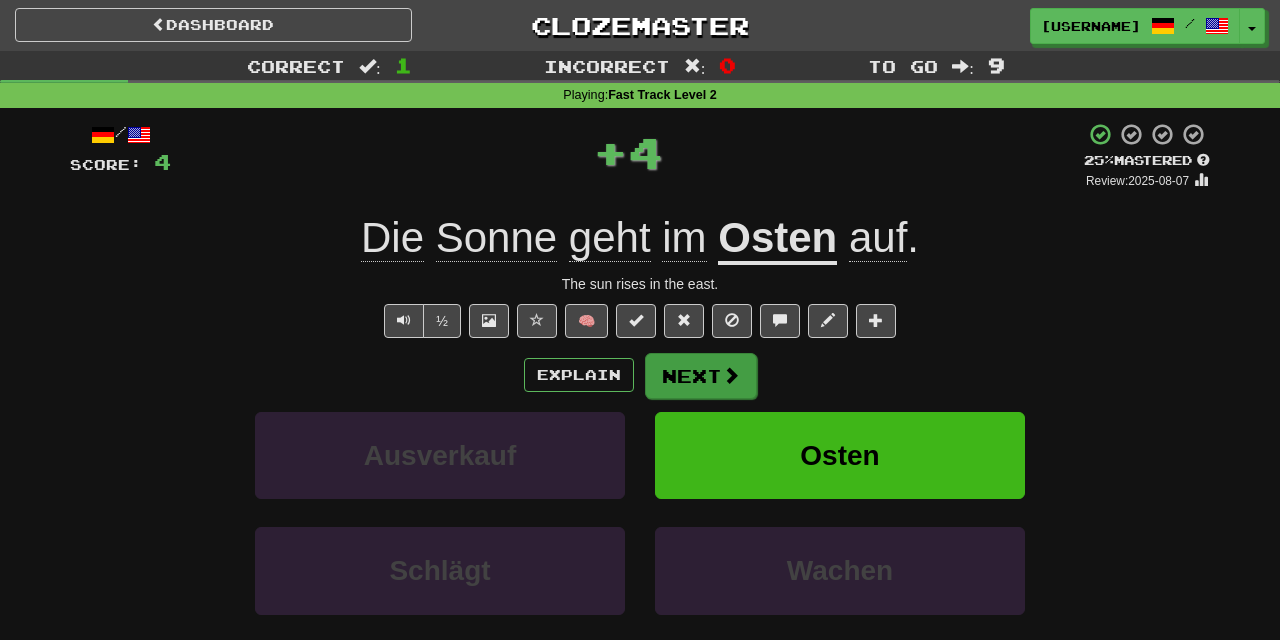 click at bounding box center (731, 375) 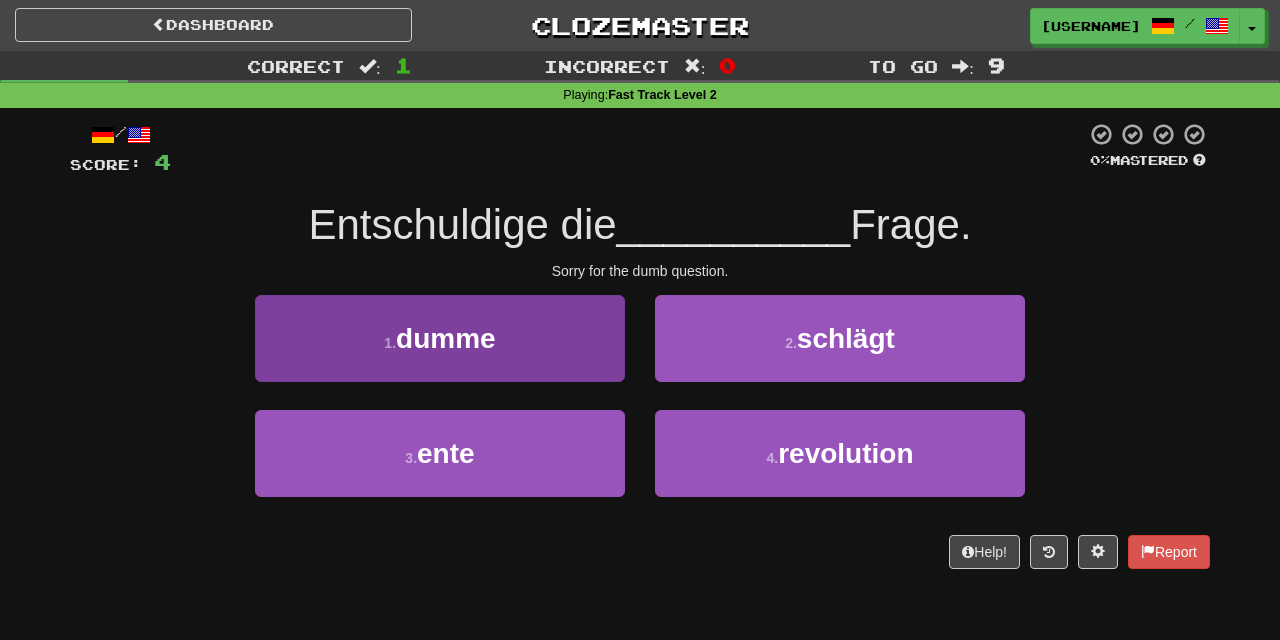 click on "1 .  dumme" at bounding box center (440, 338) 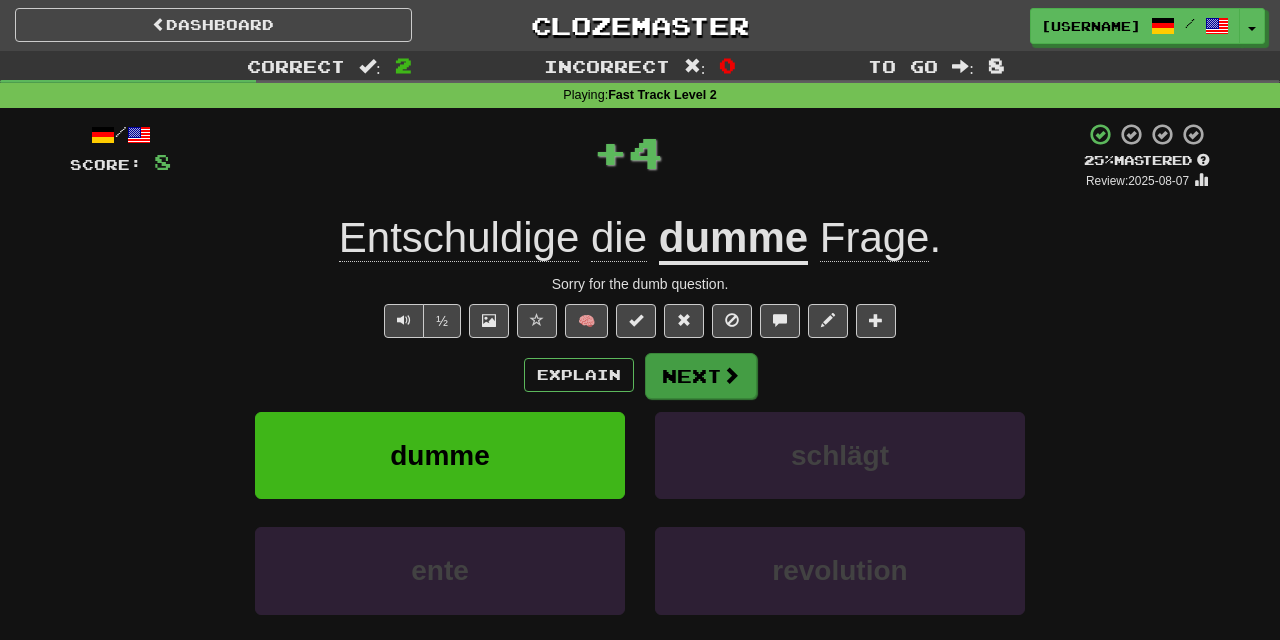 click on "Next" at bounding box center (701, 376) 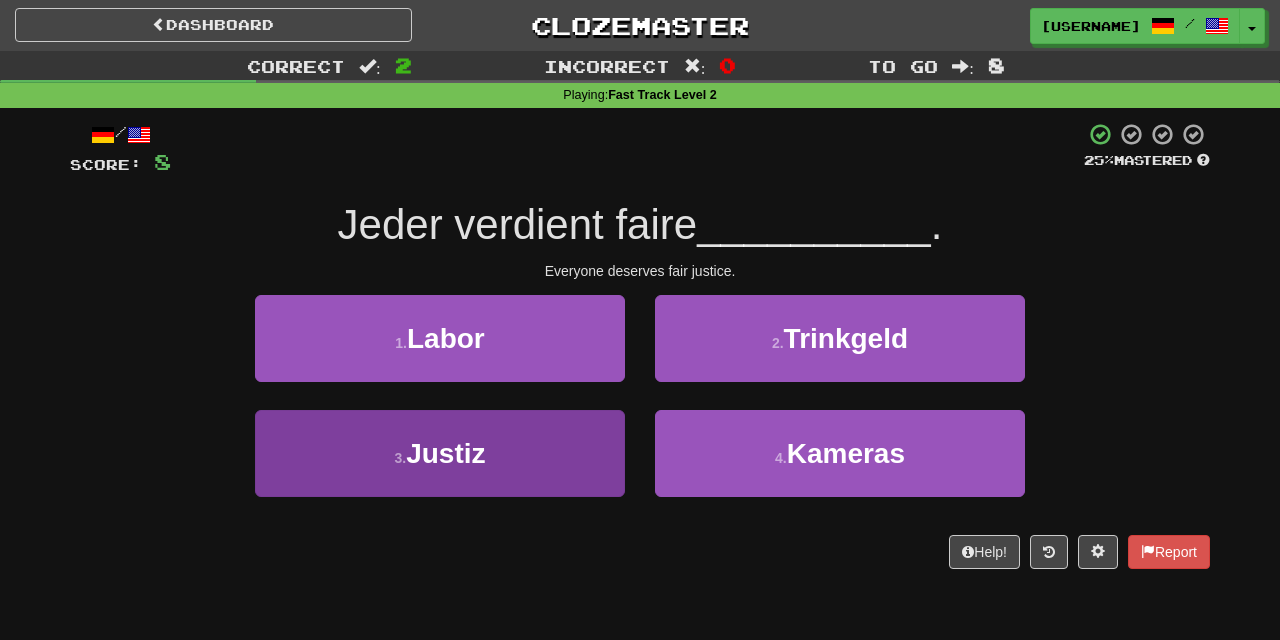 click on "3 .  Justiz" at bounding box center [440, 453] 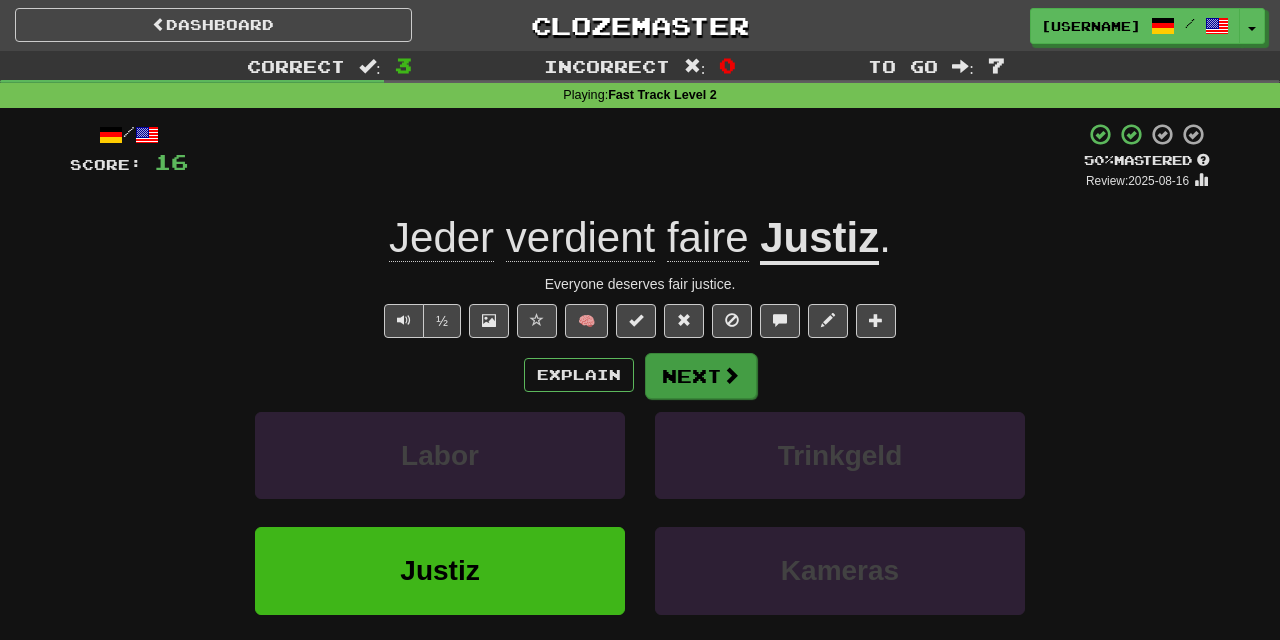 click at bounding box center [731, 375] 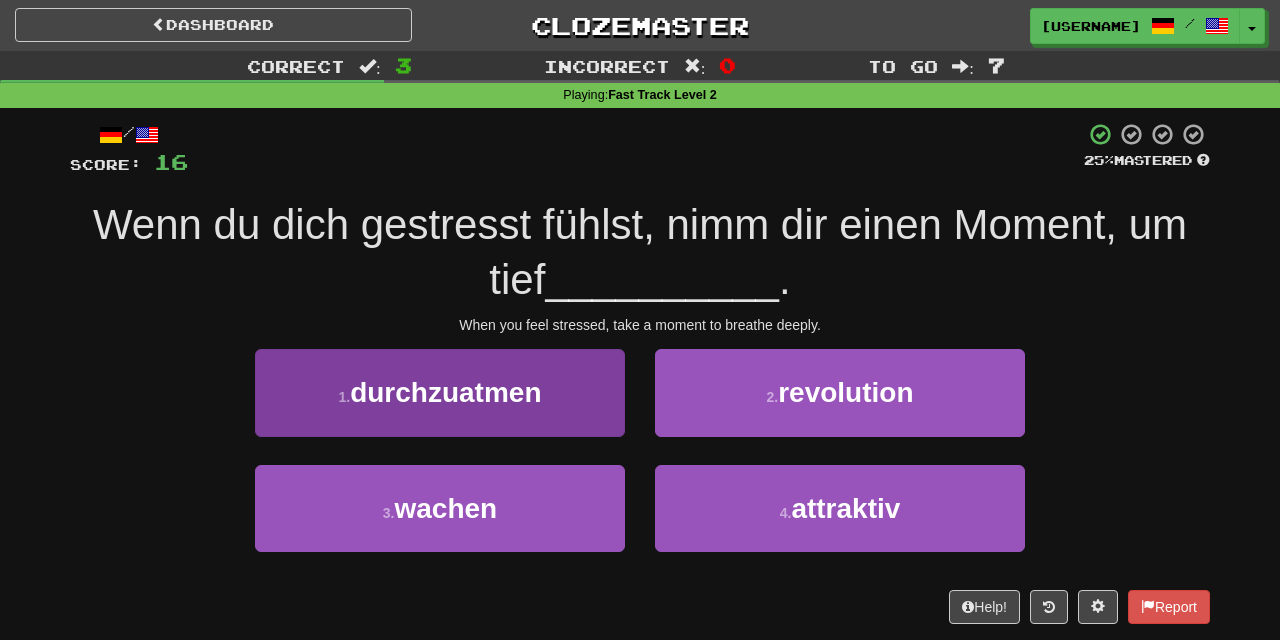 click on "1 .  durchzuatmen" at bounding box center [440, 392] 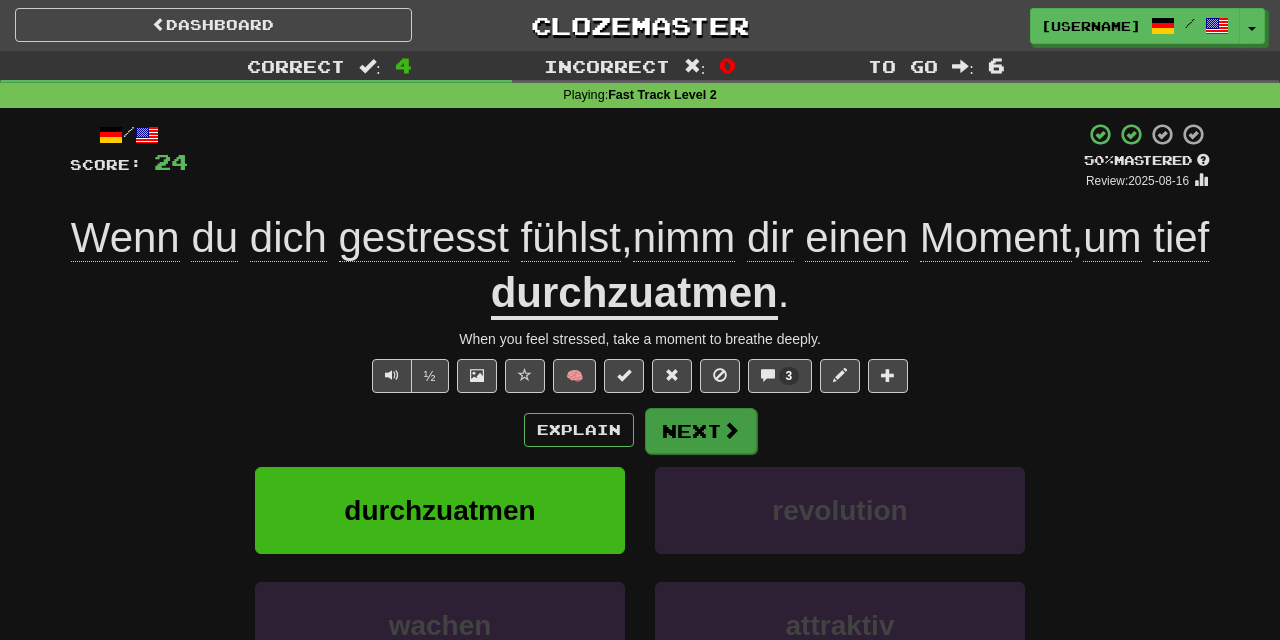 click on "Next" at bounding box center [701, 431] 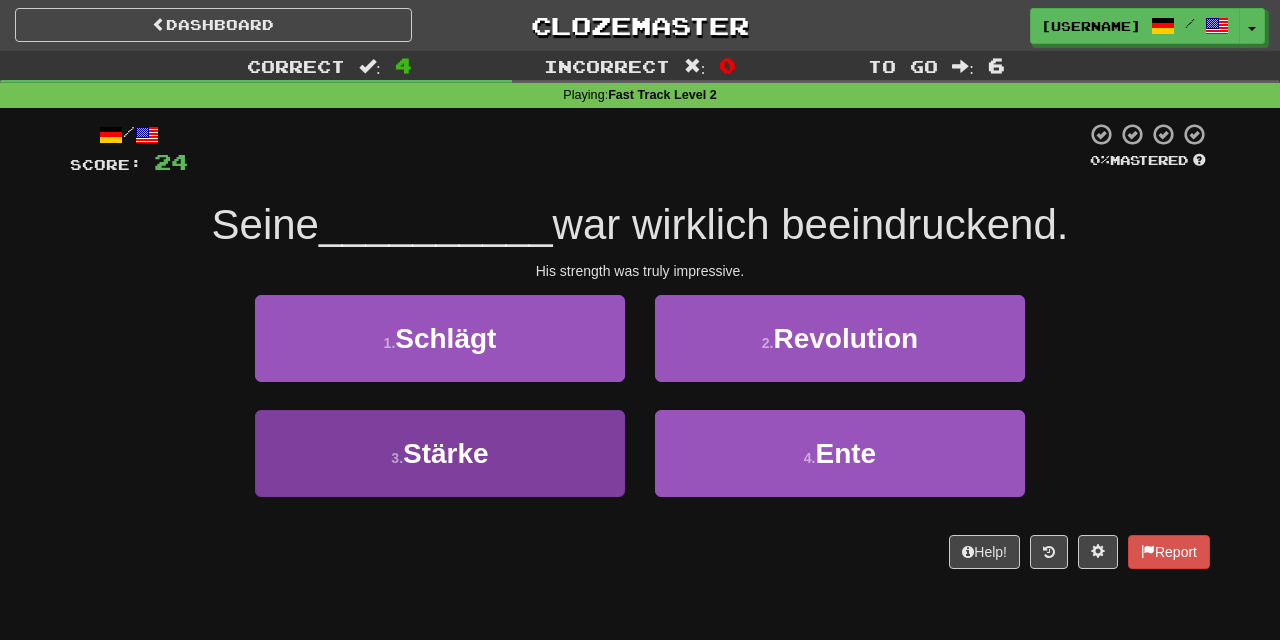 click on "3 .  Stärke" at bounding box center [440, 453] 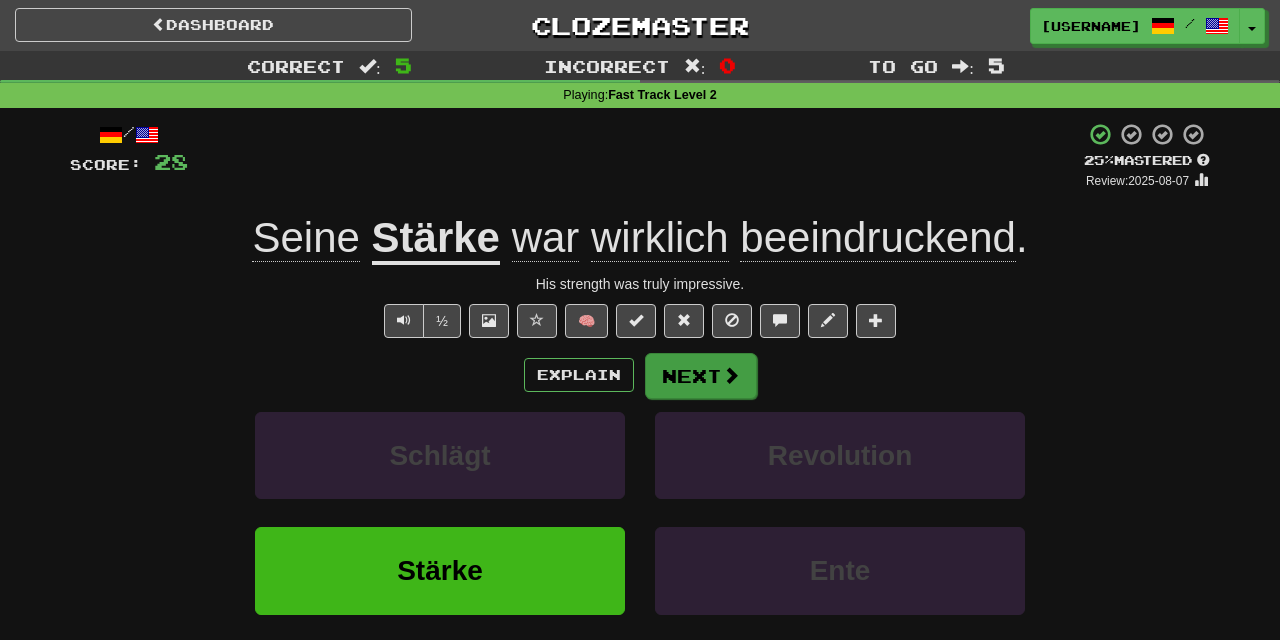 click at bounding box center (731, 375) 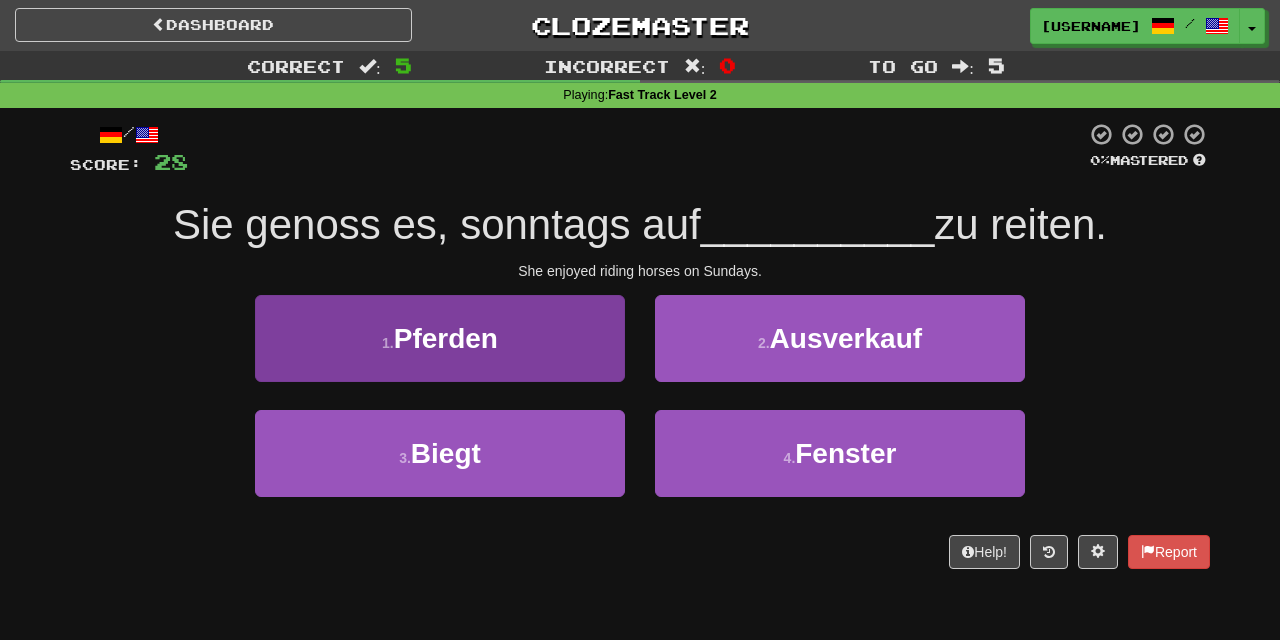 click on "1 .  Pferden" at bounding box center [440, 338] 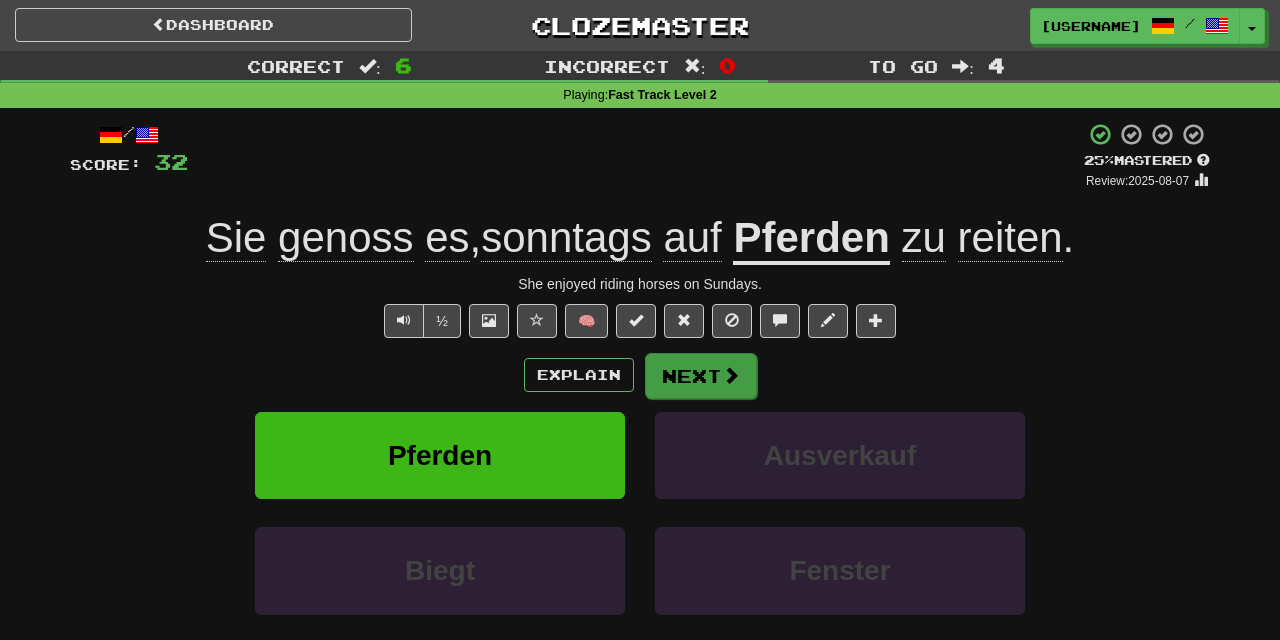 click on "Next" at bounding box center (701, 376) 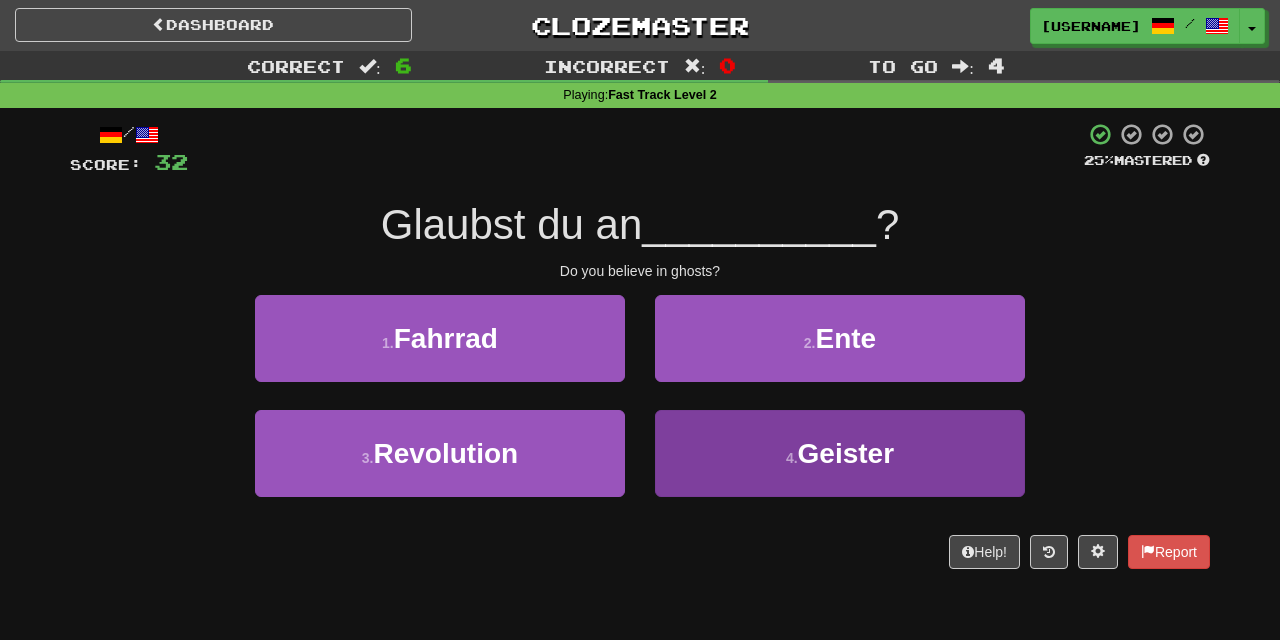 click on "Geister" at bounding box center (846, 453) 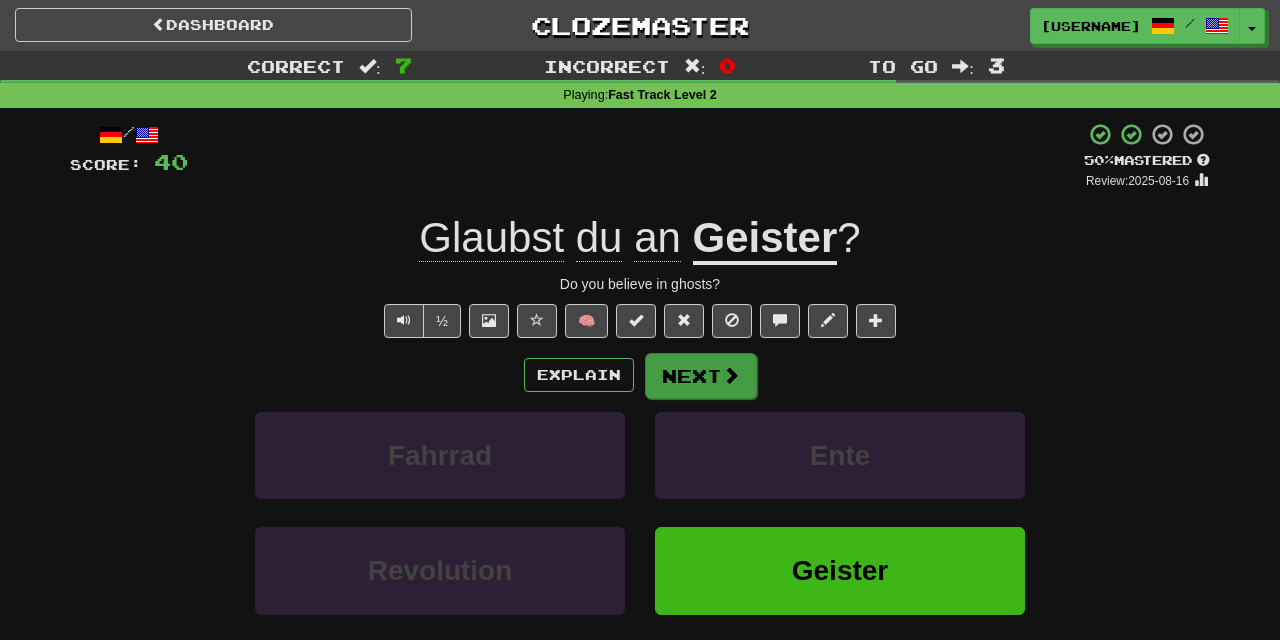 click on "Next" at bounding box center (701, 376) 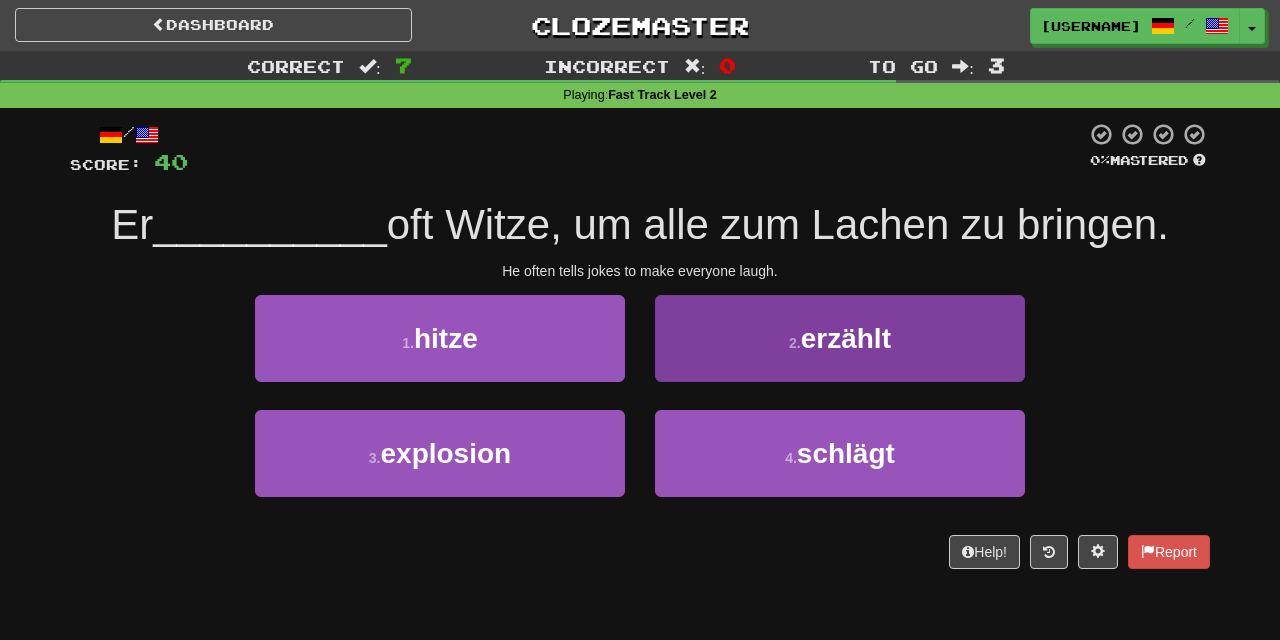 click on "erzählt" at bounding box center (846, 338) 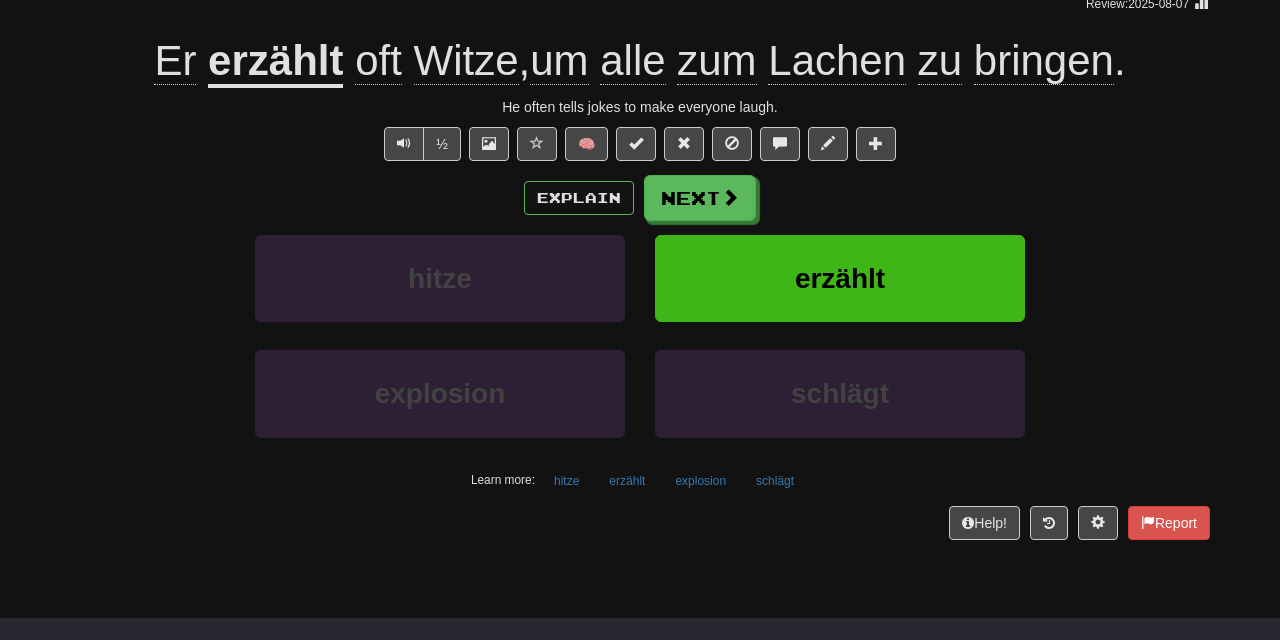 scroll, scrollTop: 179, scrollLeft: 0, axis: vertical 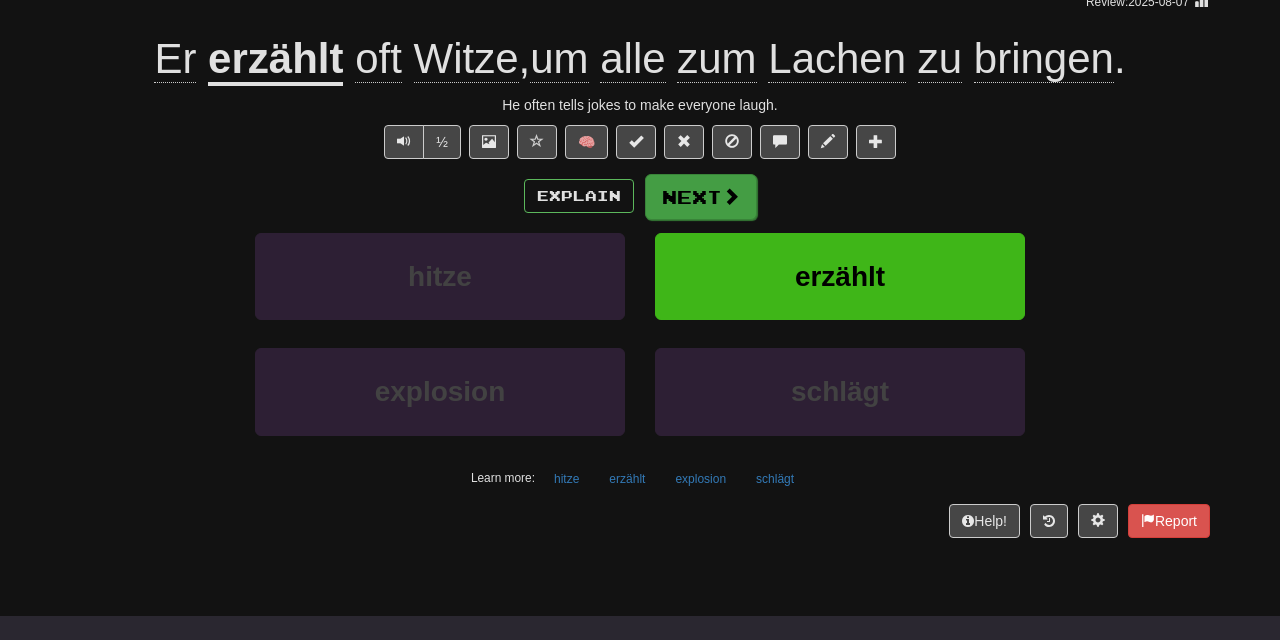 click on "Next" at bounding box center [701, 197] 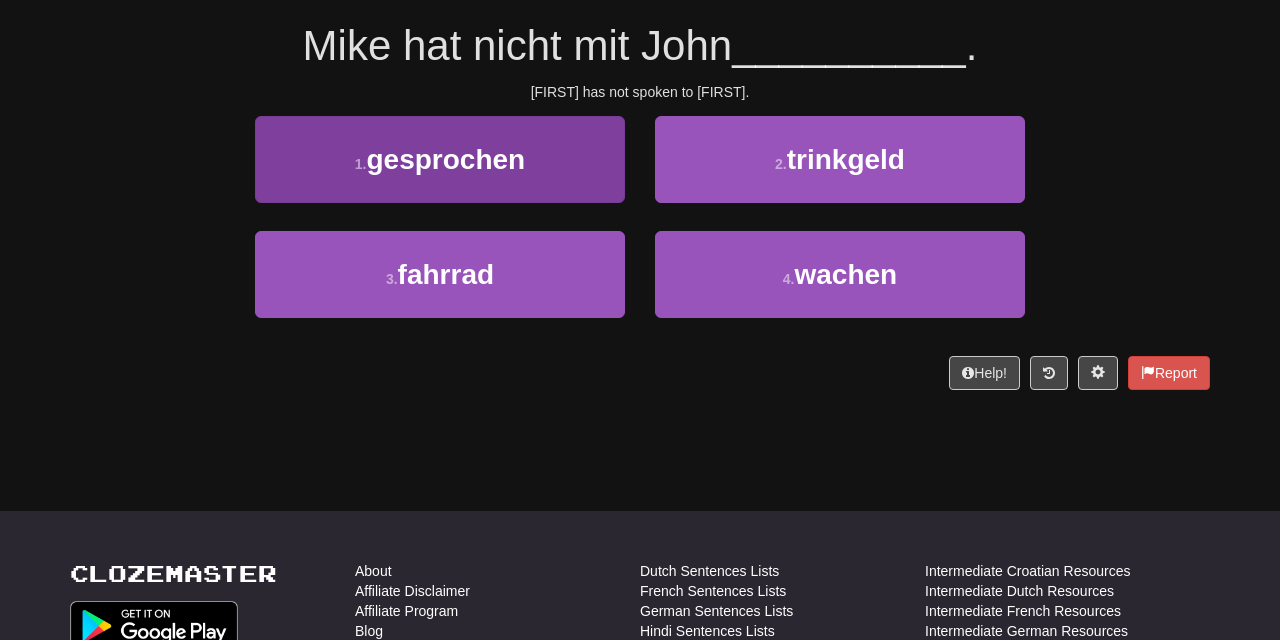 click on "1 .  gesprochen" at bounding box center (440, 159) 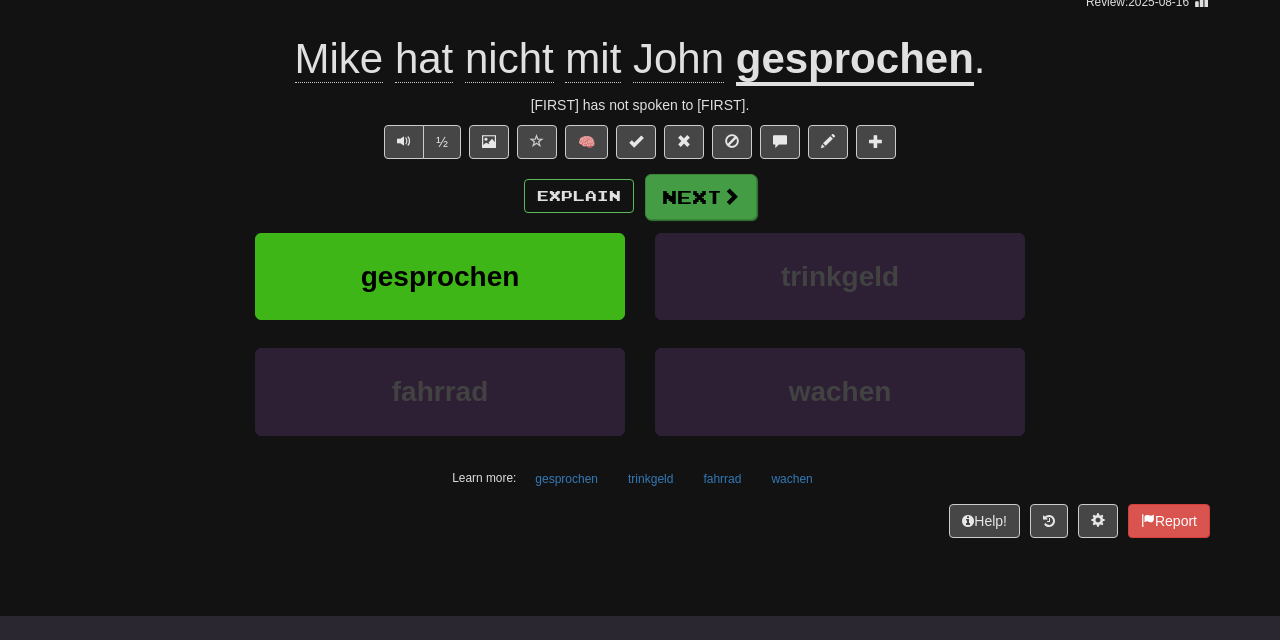 click at bounding box center (731, 196) 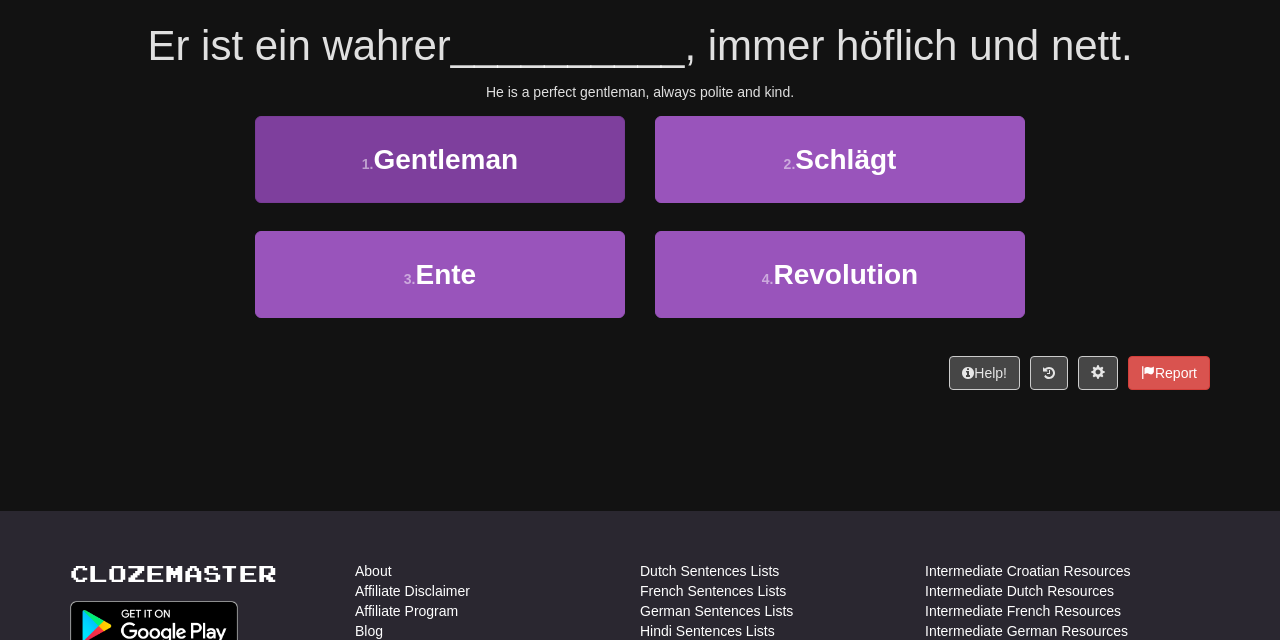 click on "1 .  Gentleman" at bounding box center [440, 159] 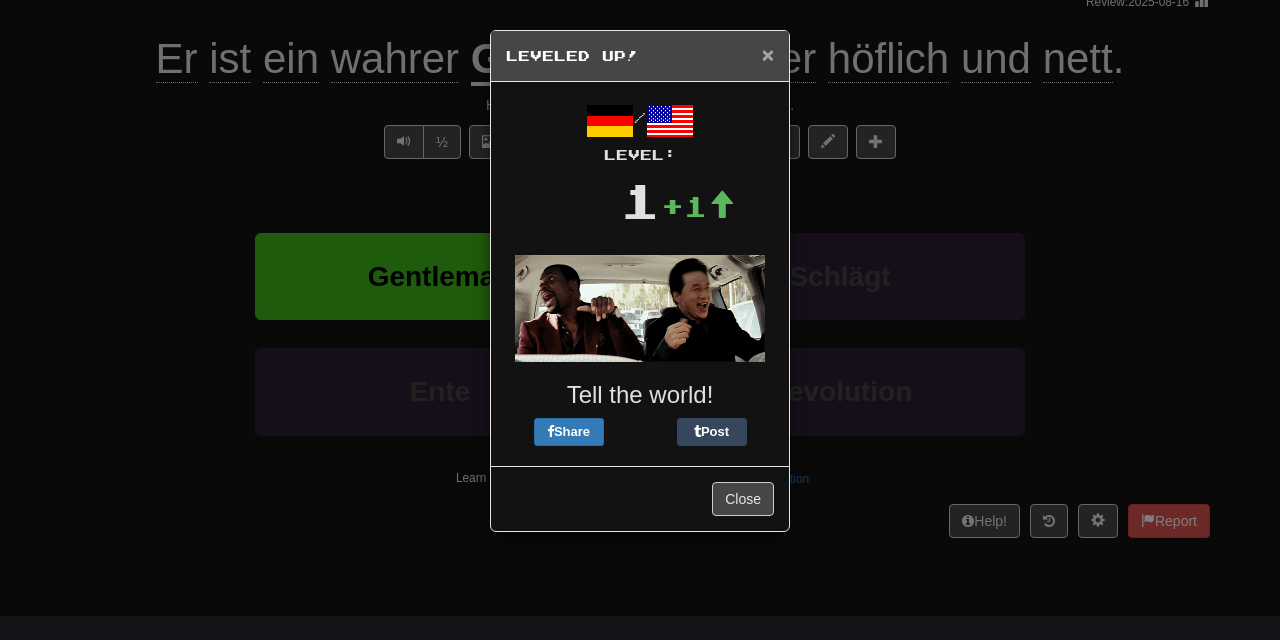 click on "×" at bounding box center [768, 54] 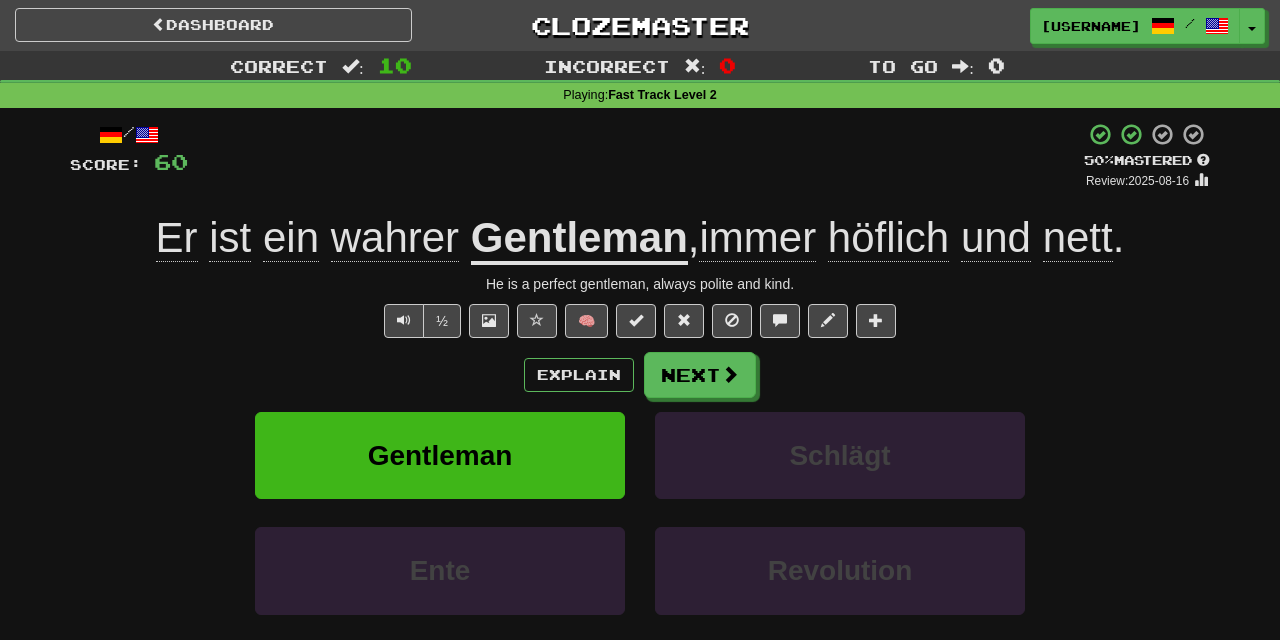 scroll, scrollTop: 0, scrollLeft: 0, axis: both 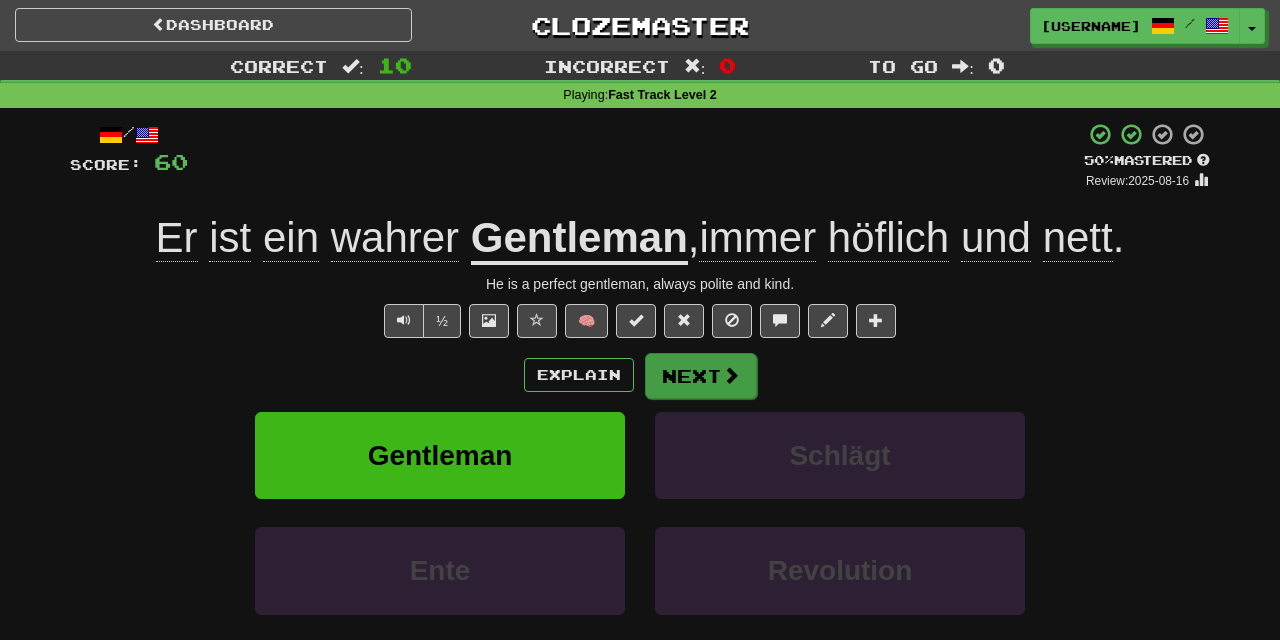 click at bounding box center [731, 375] 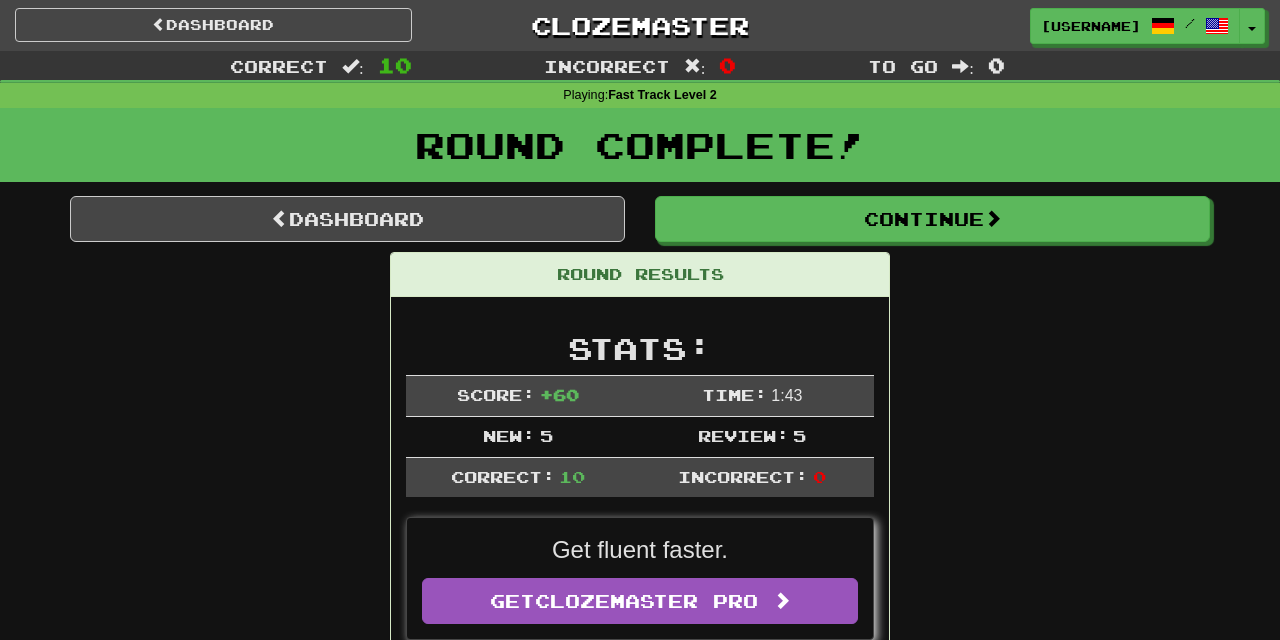 scroll, scrollTop: 42, scrollLeft: 0, axis: vertical 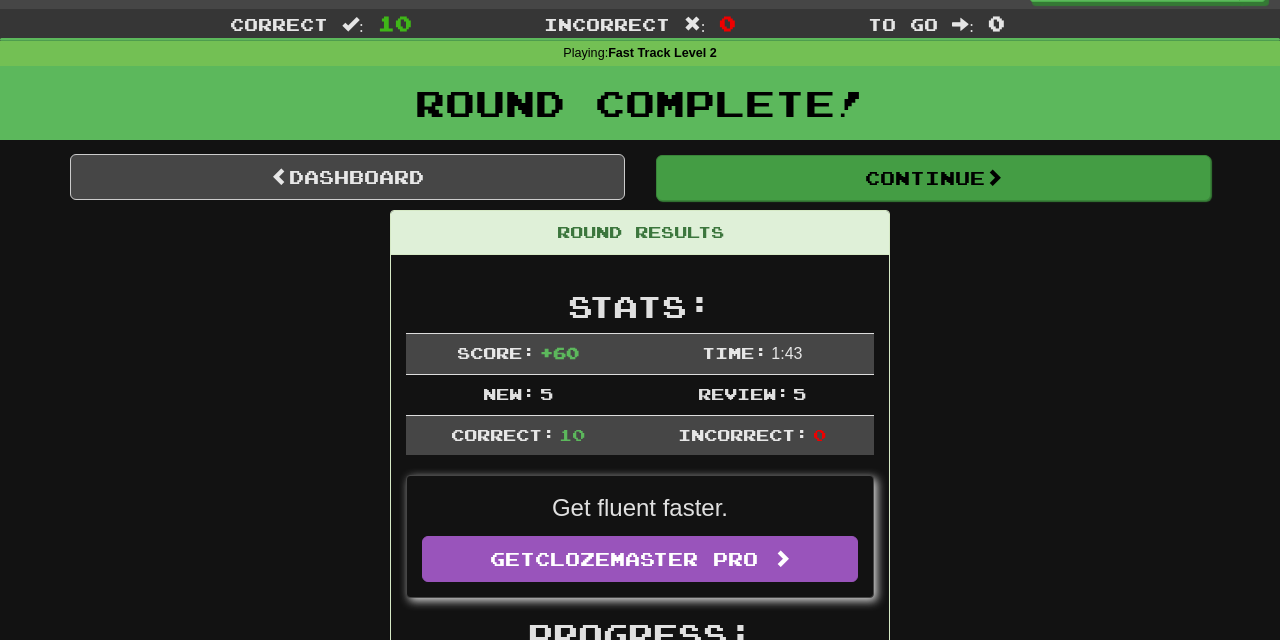 click on "Continue" at bounding box center (933, 178) 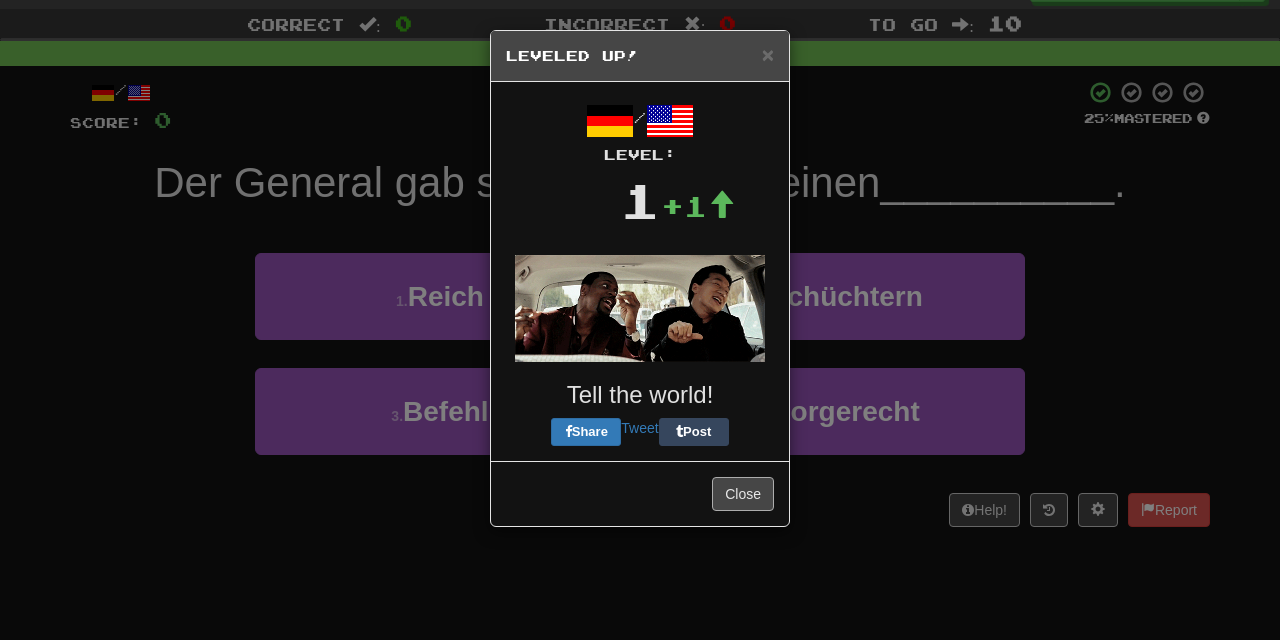 click on "Close" at bounding box center (743, 494) 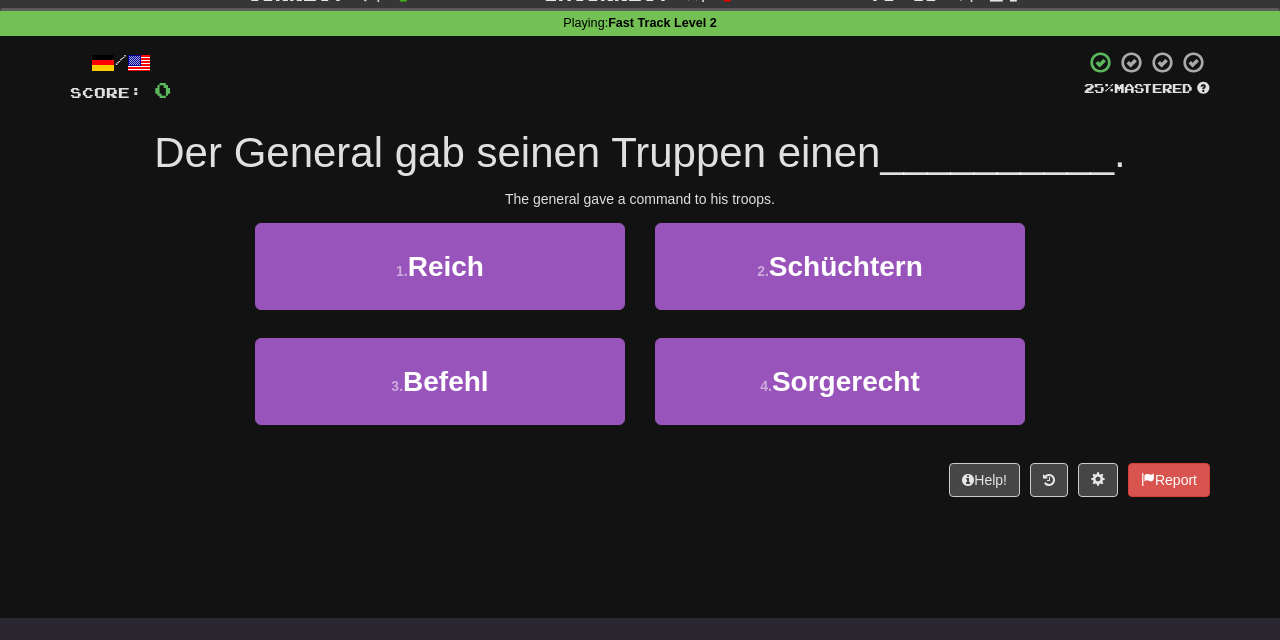 scroll, scrollTop: 74, scrollLeft: 0, axis: vertical 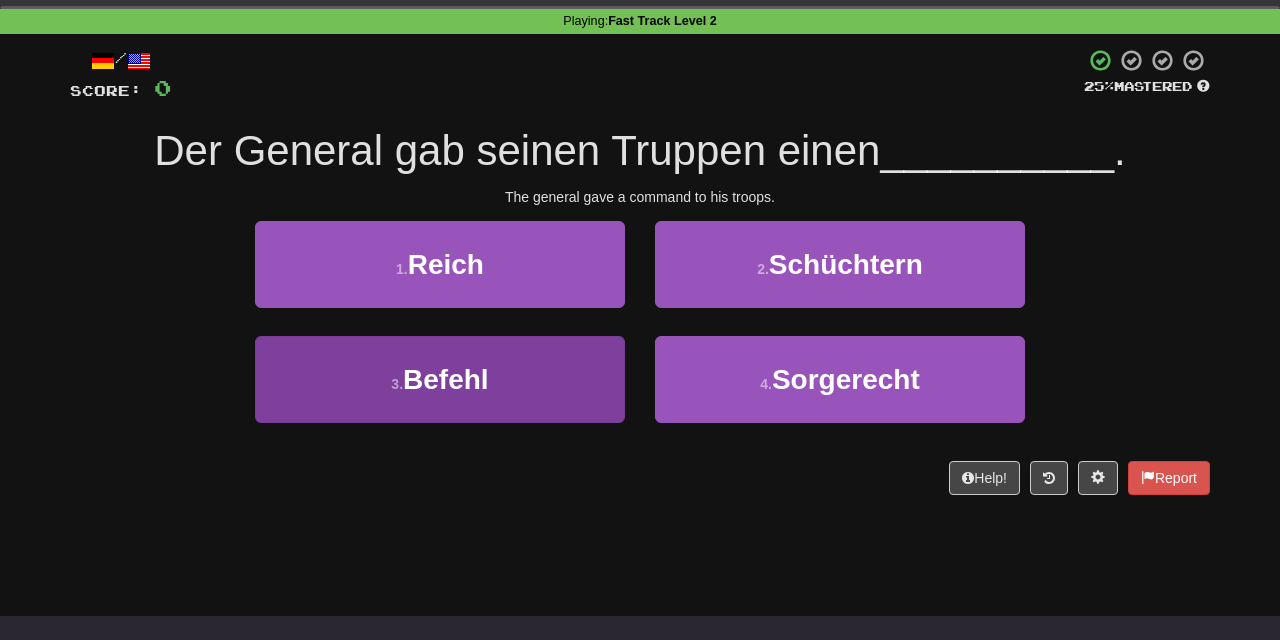 click on "3 .  Befehl" at bounding box center [440, 379] 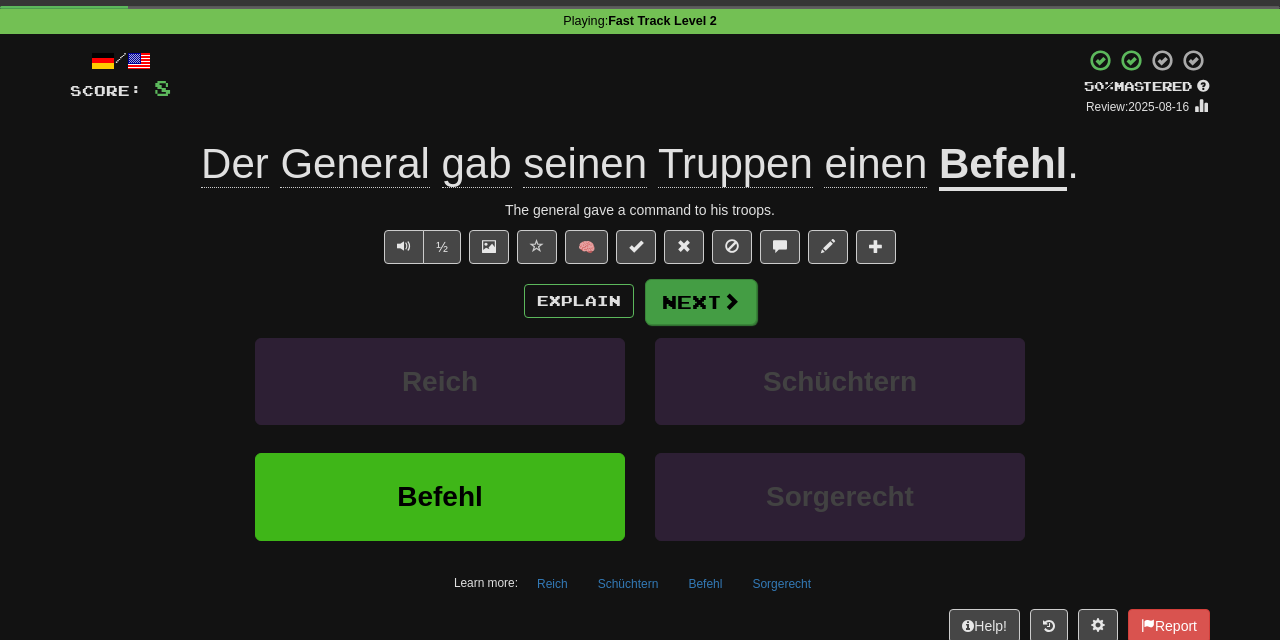 click at bounding box center (731, 301) 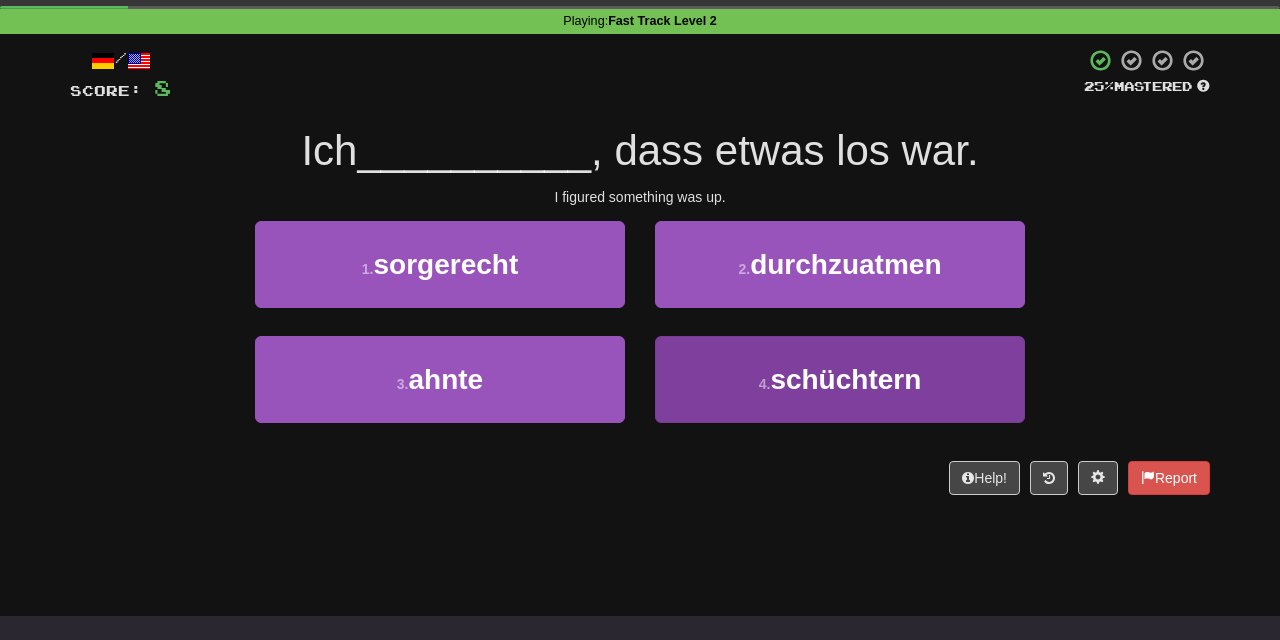 click on "schüchtern" at bounding box center (845, 379) 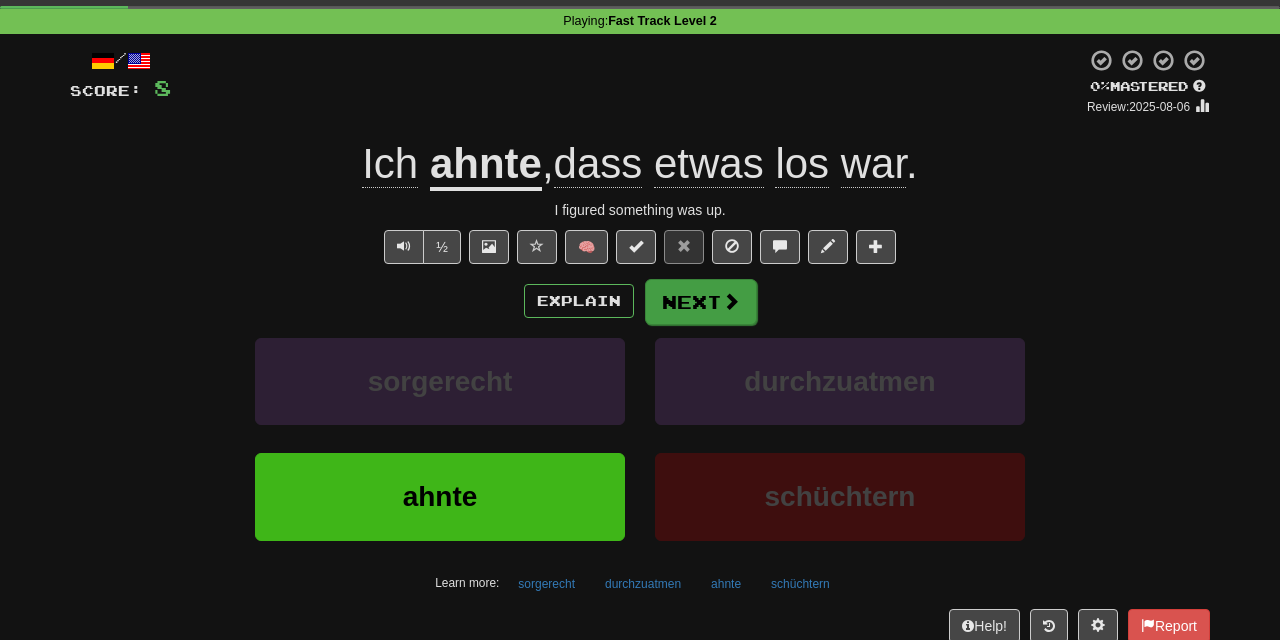 click on "Next" at bounding box center [701, 302] 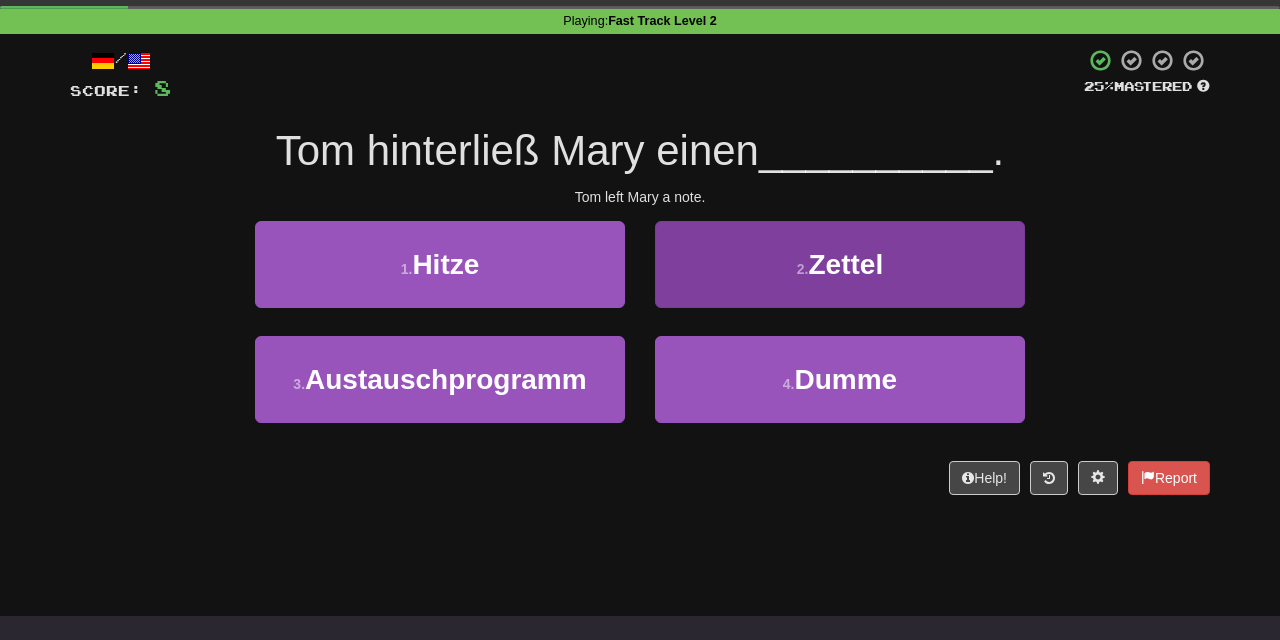 click on "2 .  Zettel" at bounding box center (840, 264) 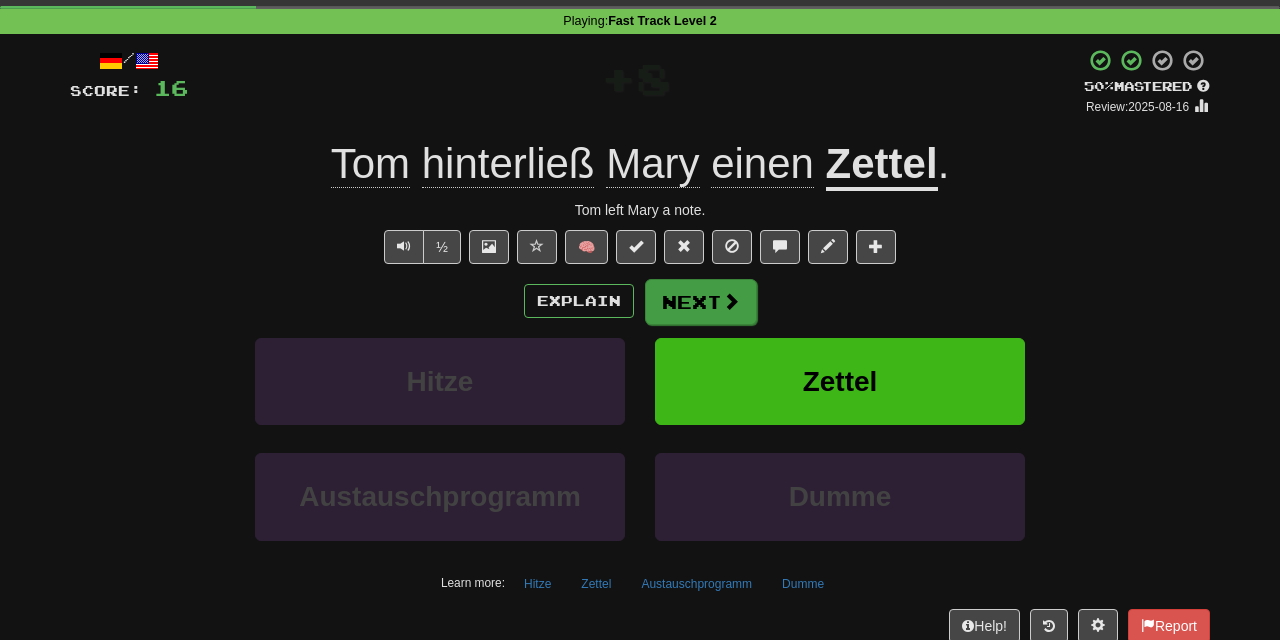 click on "Next" at bounding box center [701, 302] 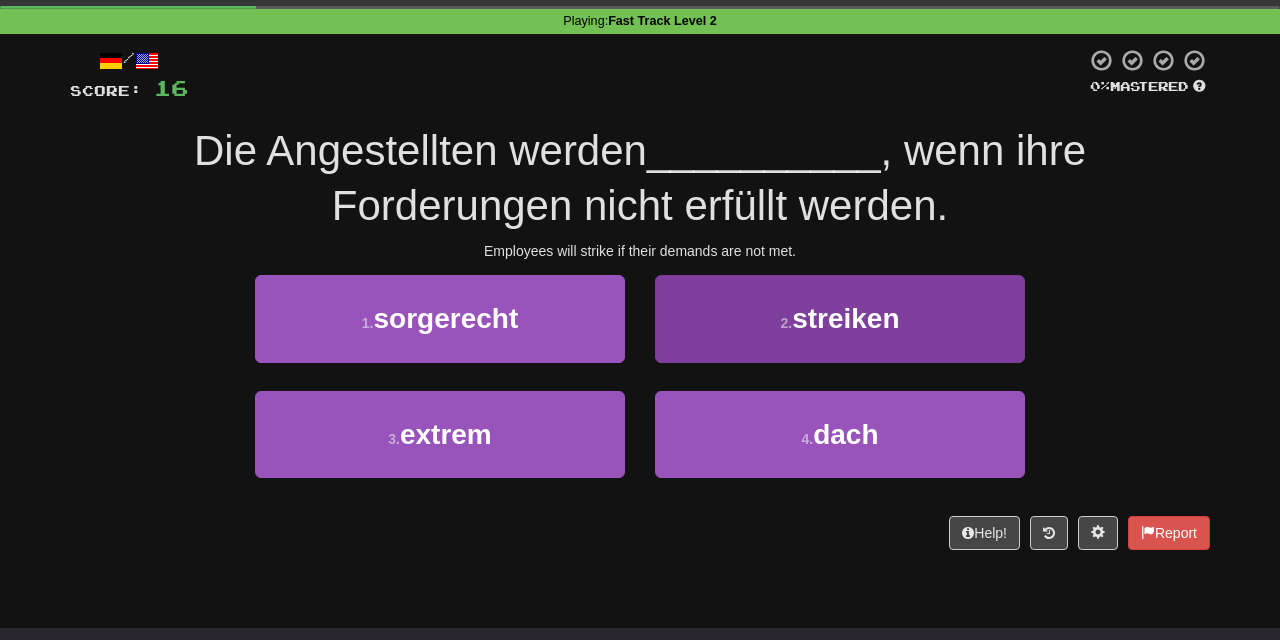 click on "streiken" at bounding box center (845, 318) 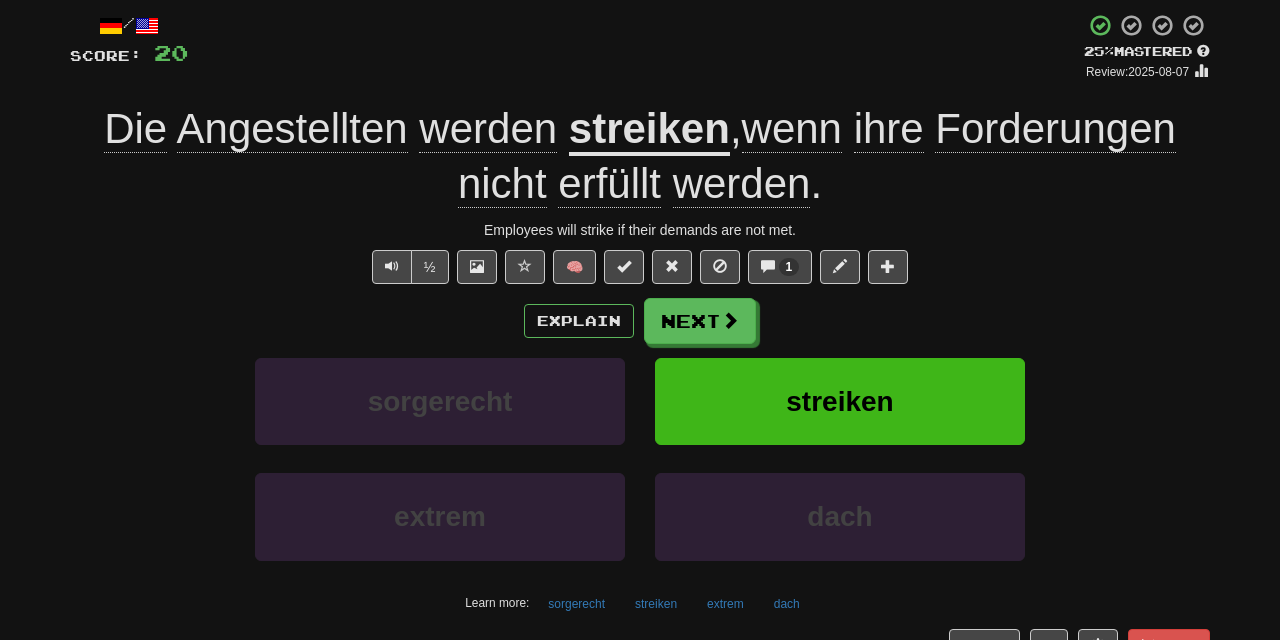 scroll, scrollTop: 123, scrollLeft: 0, axis: vertical 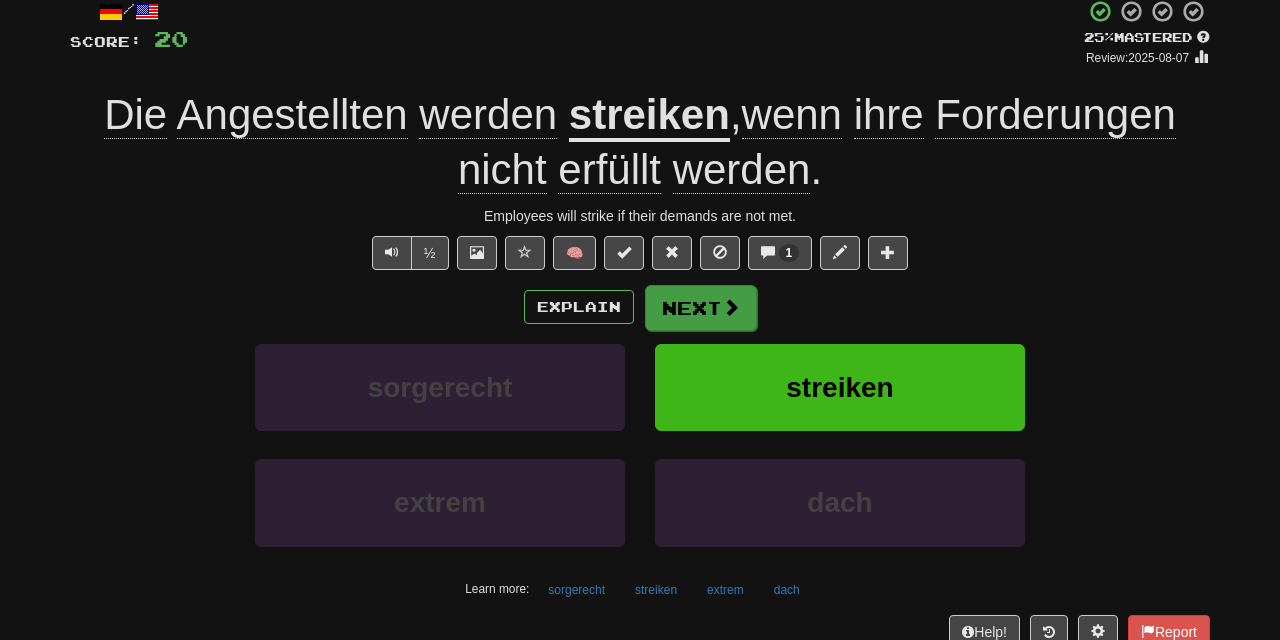 click on "Next" at bounding box center [701, 308] 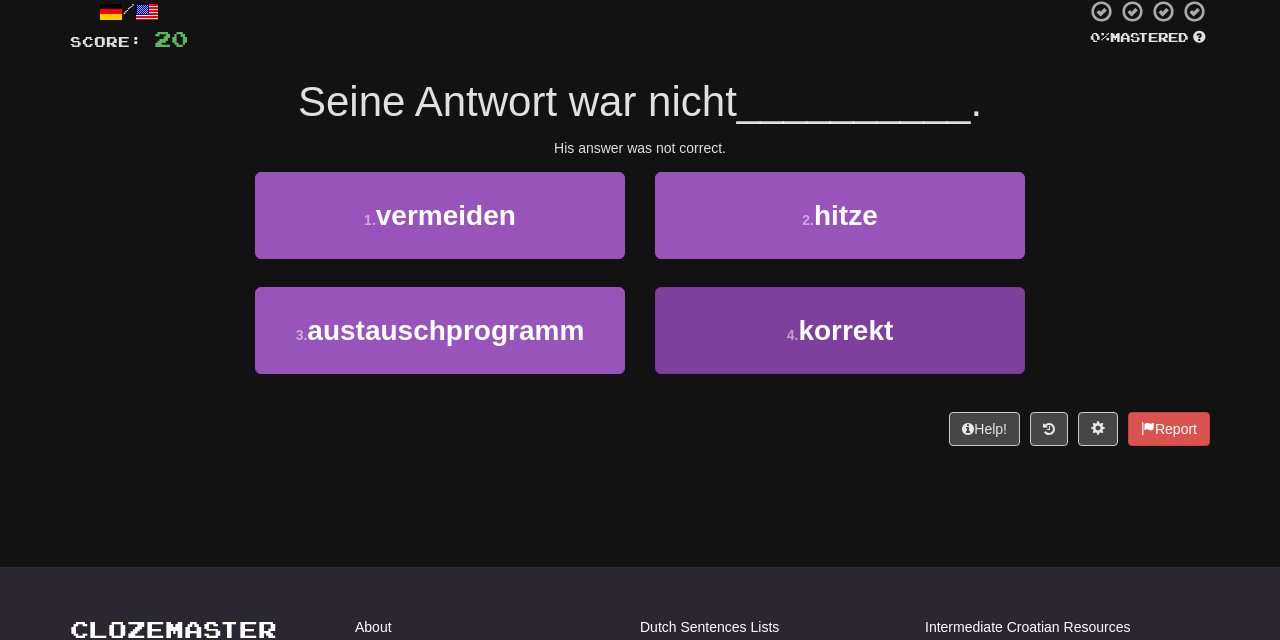 click on "4 .  korrekt" at bounding box center [840, 330] 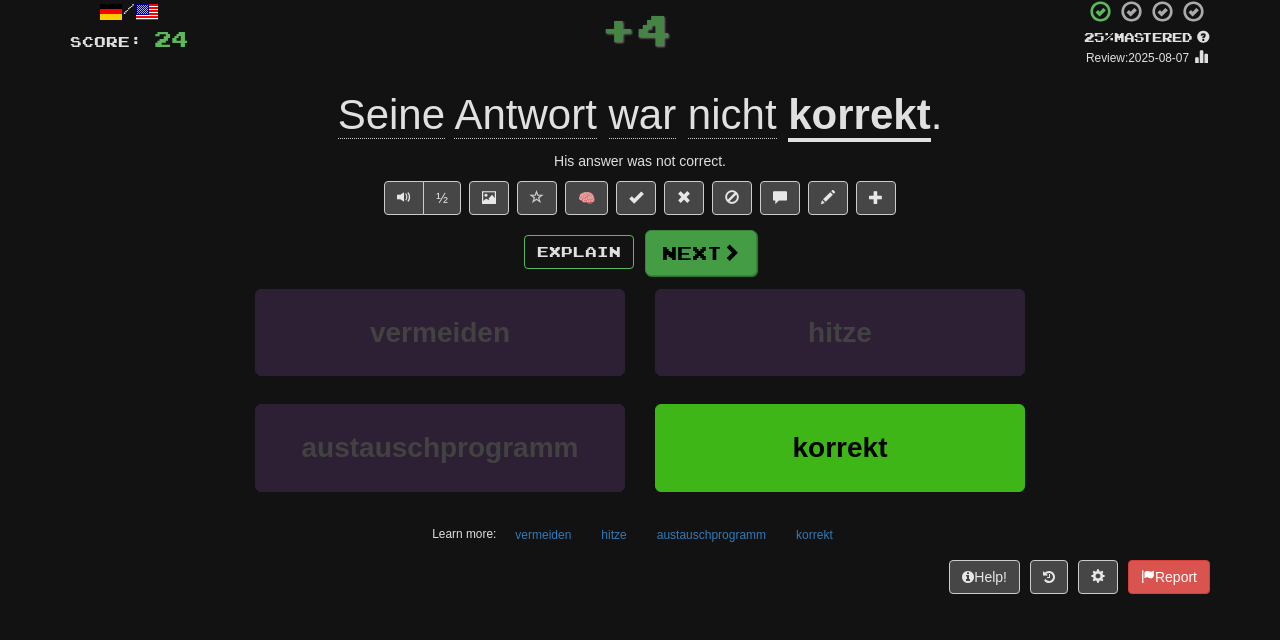 click at bounding box center (731, 252) 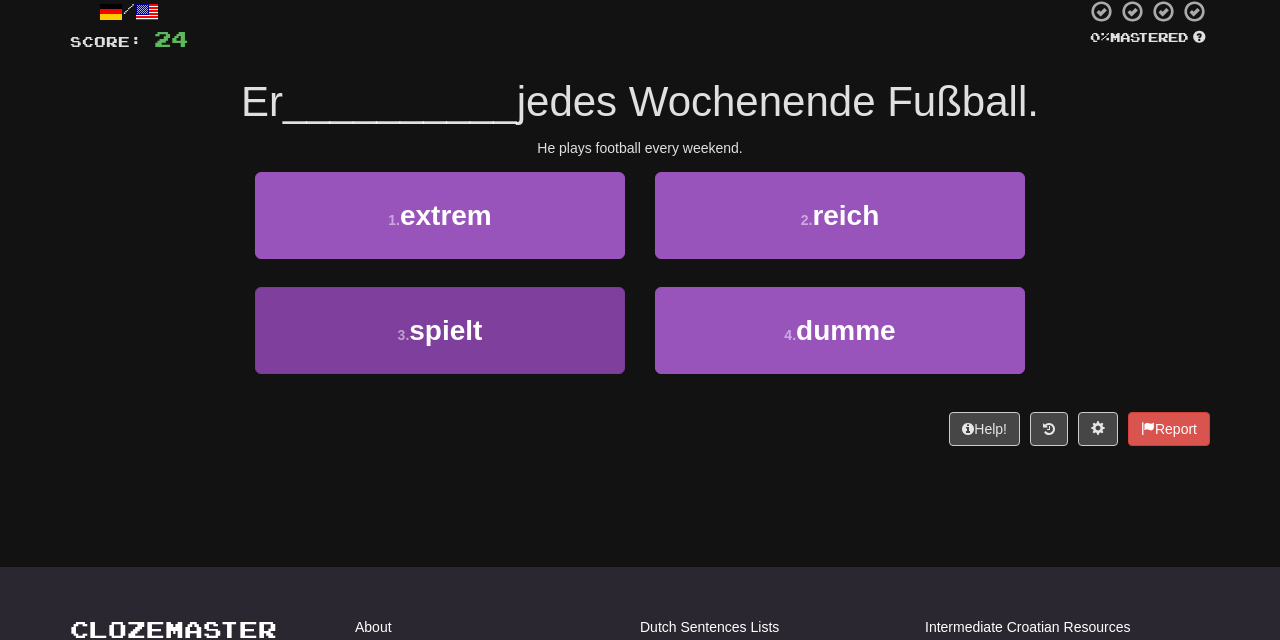 click on "3 .  spielt" at bounding box center [440, 330] 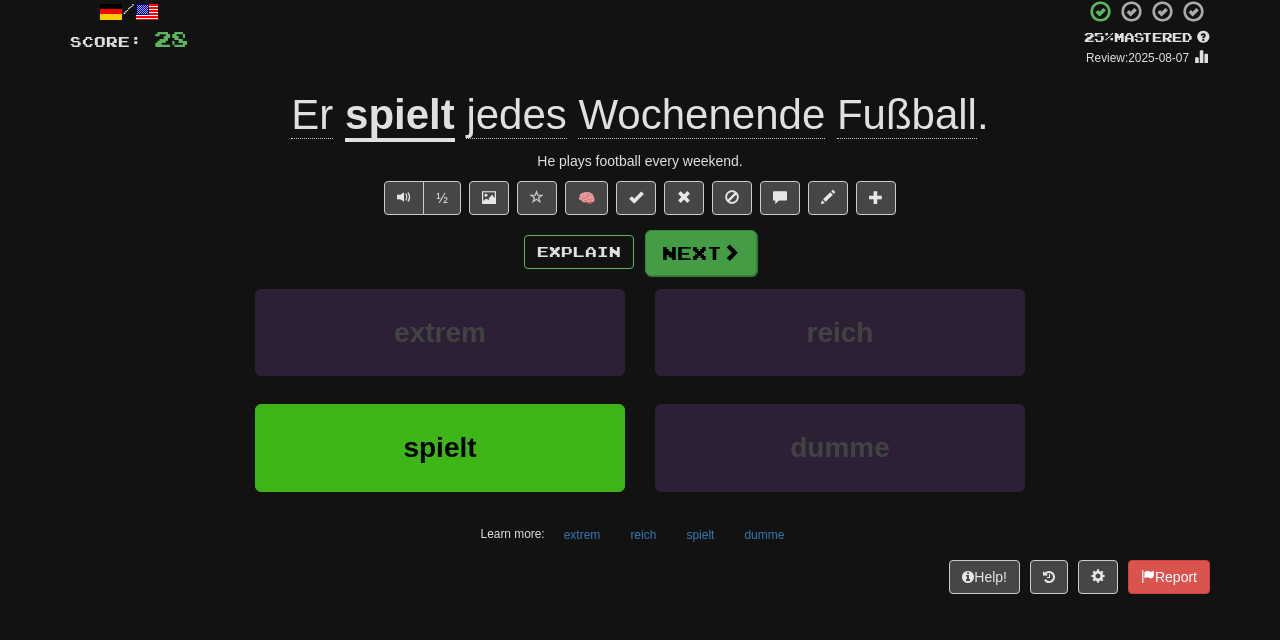 click at bounding box center [731, 252] 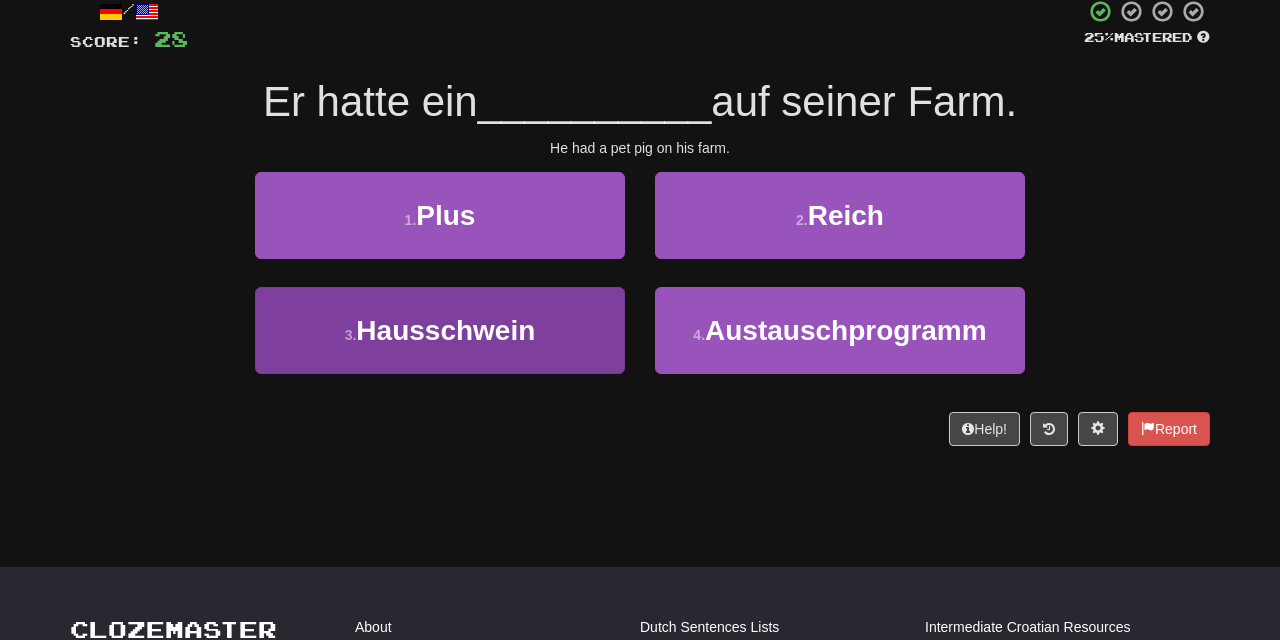 click on "3 .  Hausschwein" at bounding box center [440, 330] 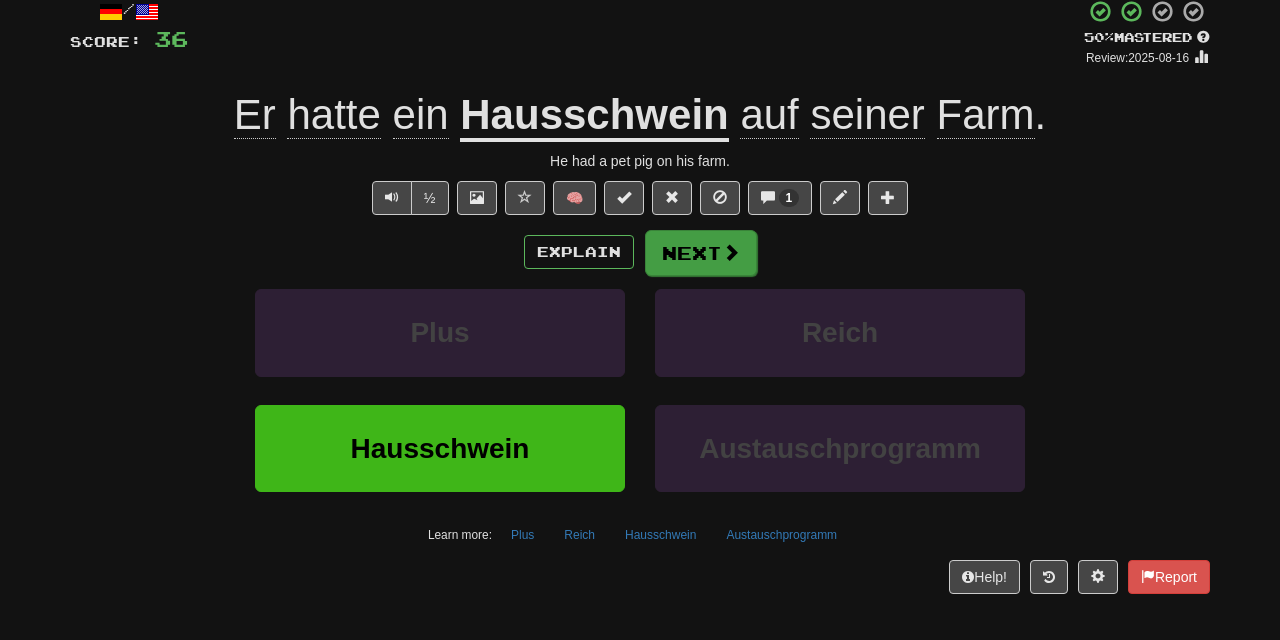 click at bounding box center [731, 252] 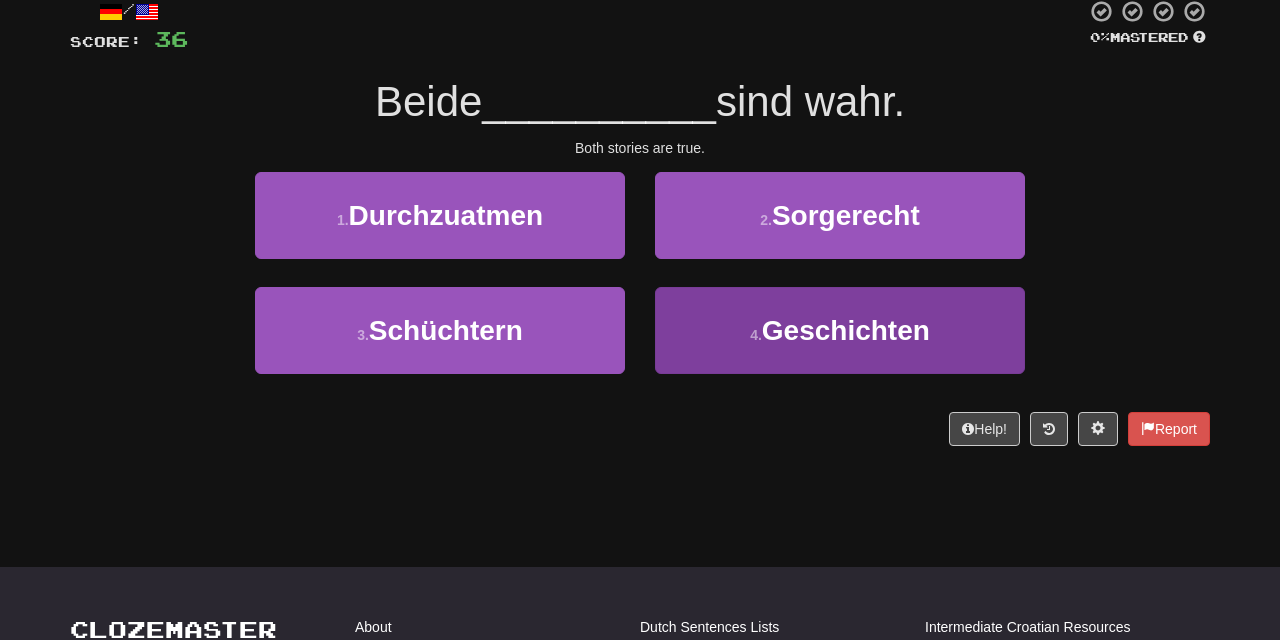 click on "Geschichten" at bounding box center [846, 330] 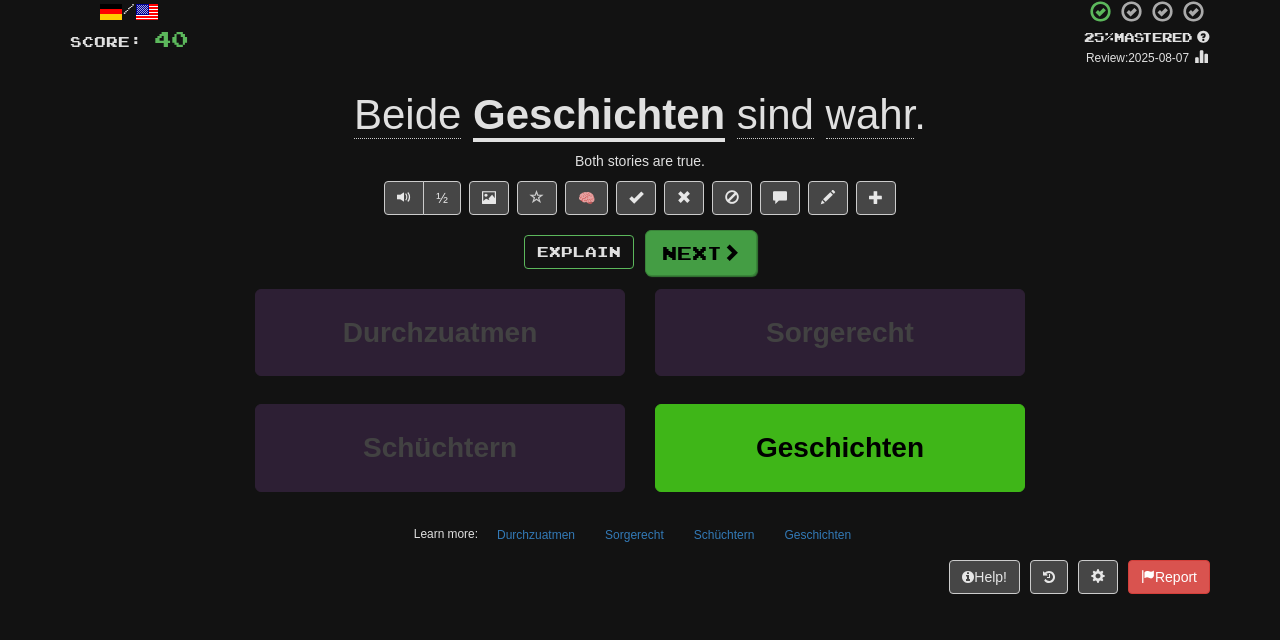 click on "Next" at bounding box center (701, 253) 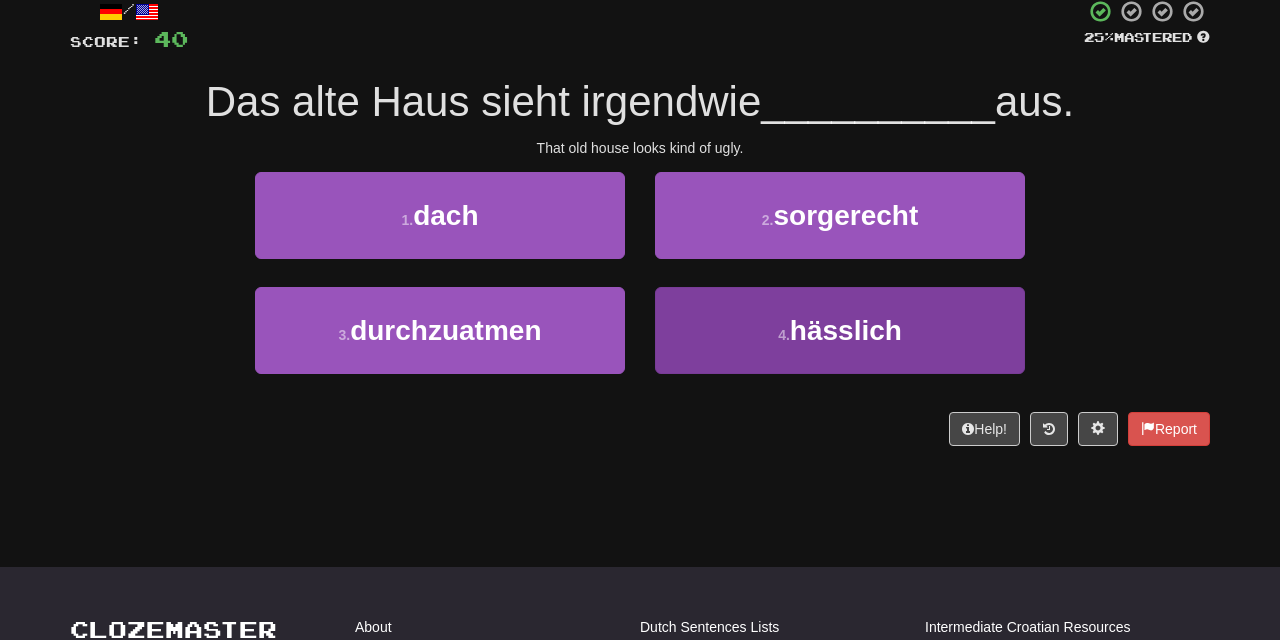 click on "4 .  hässlich" at bounding box center (840, 330) 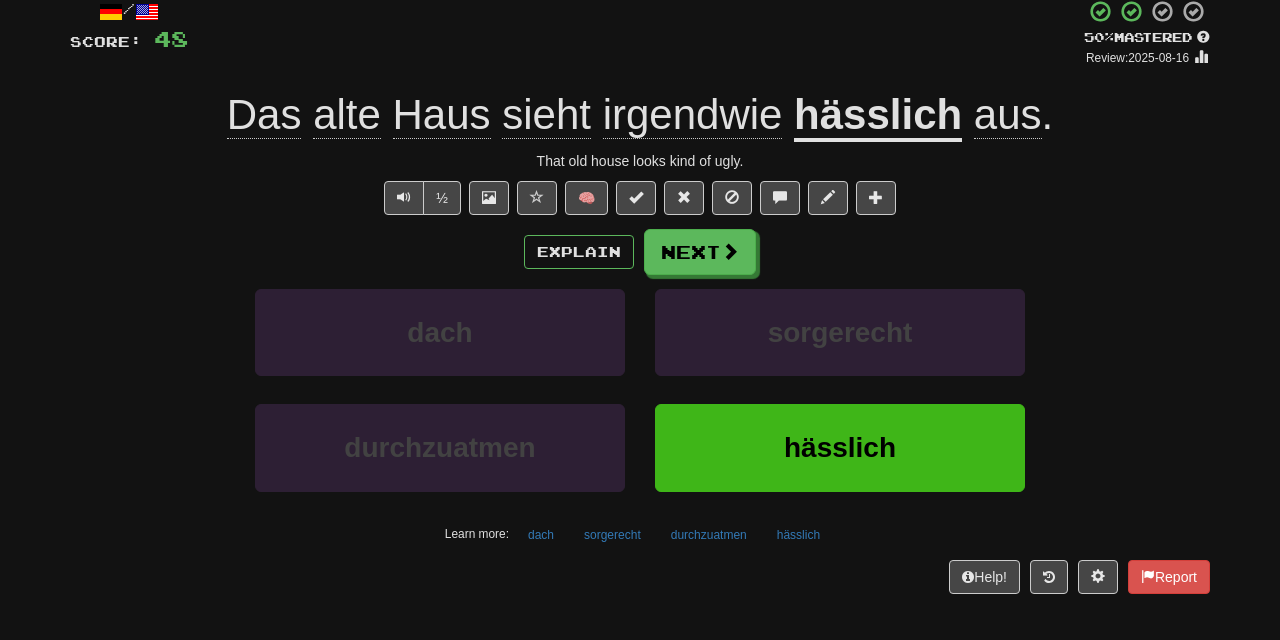 click on "sieht" 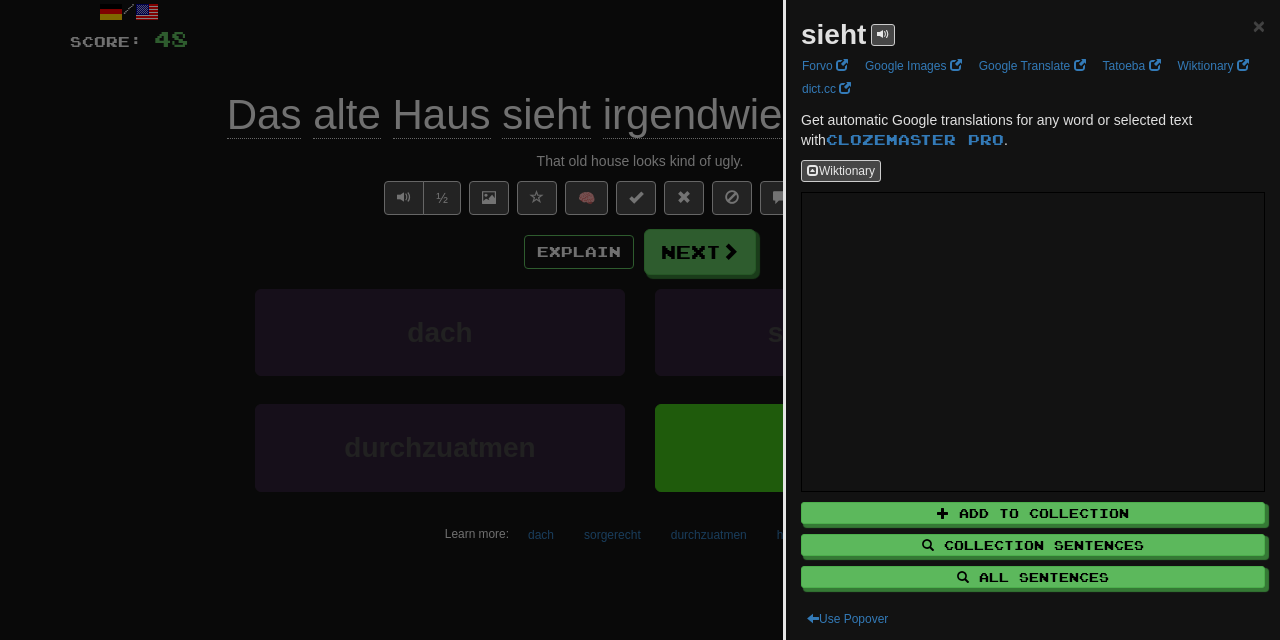 click at bounding box center (640, 320) 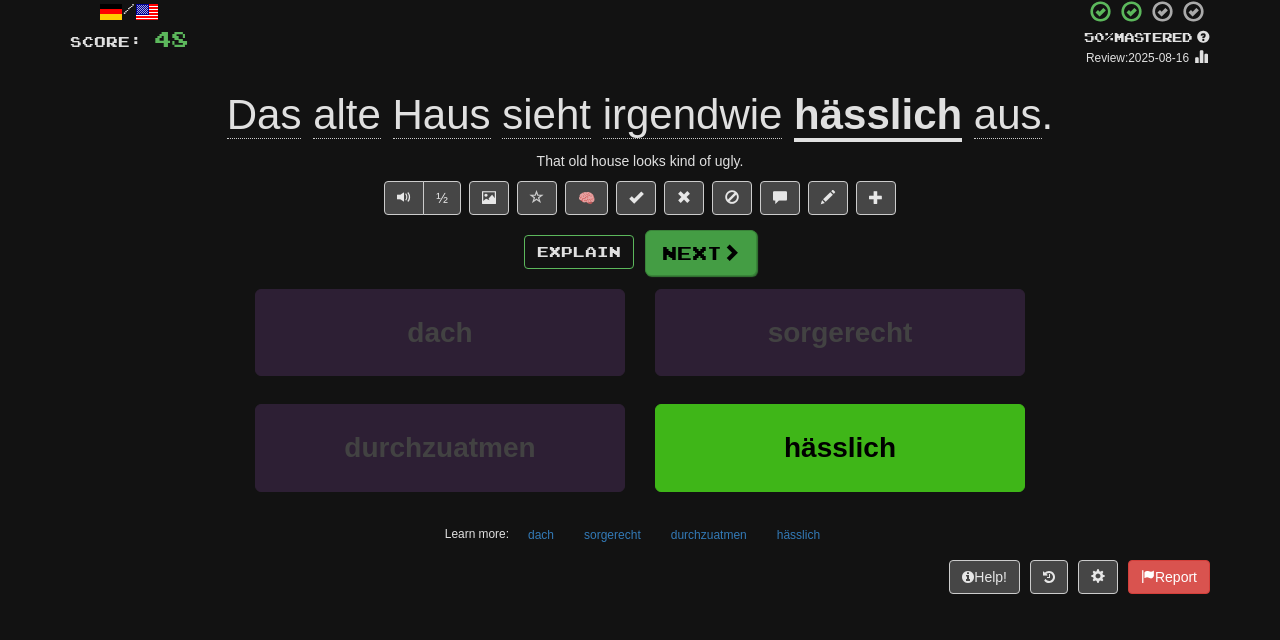 click on "Next" at bounding box center [701, 253] 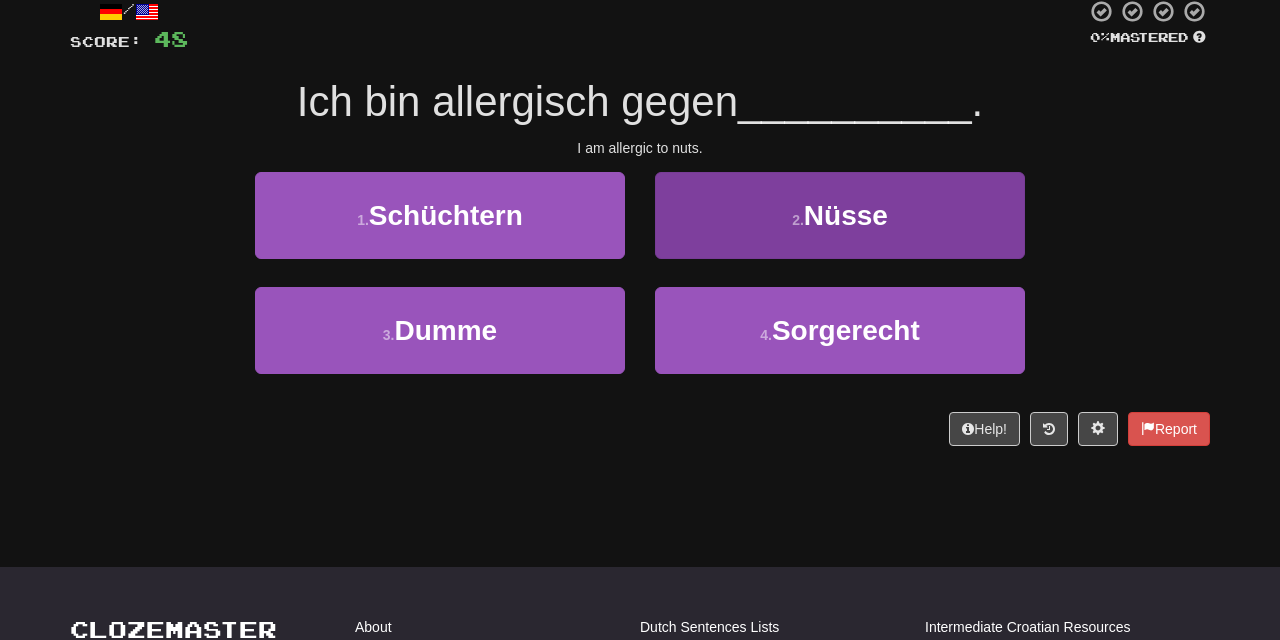 click on "2 .  Nüsse" at bounding box center (840, 215) 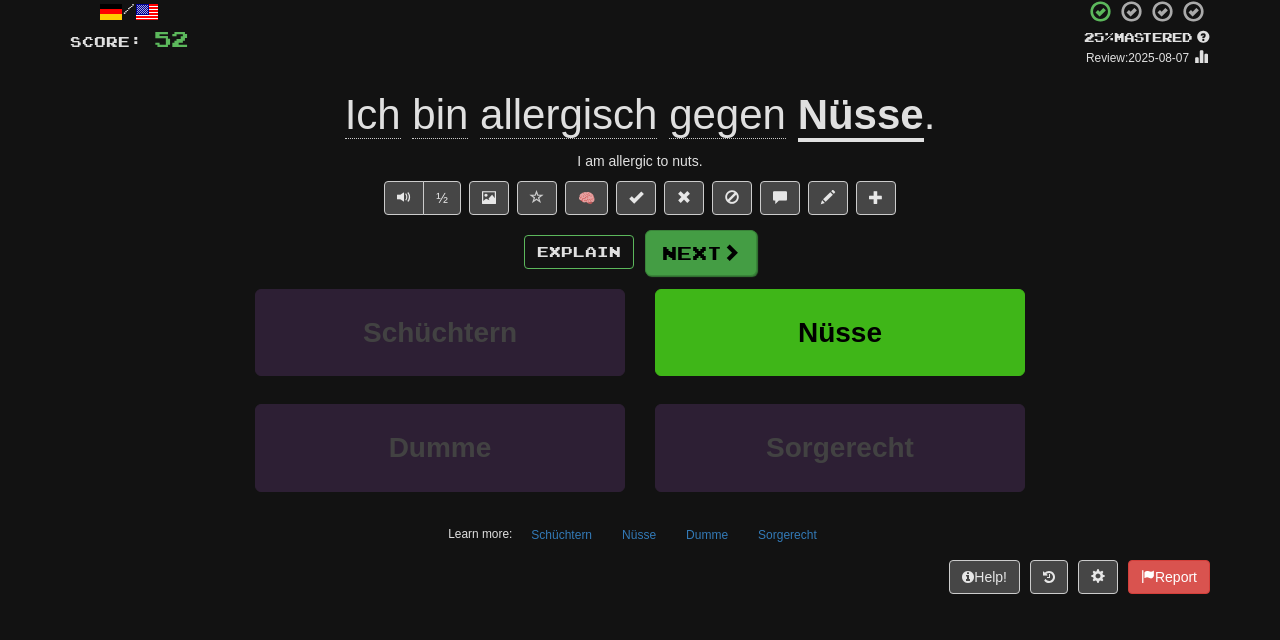 click on "Next" at bounding box center [701, 253] 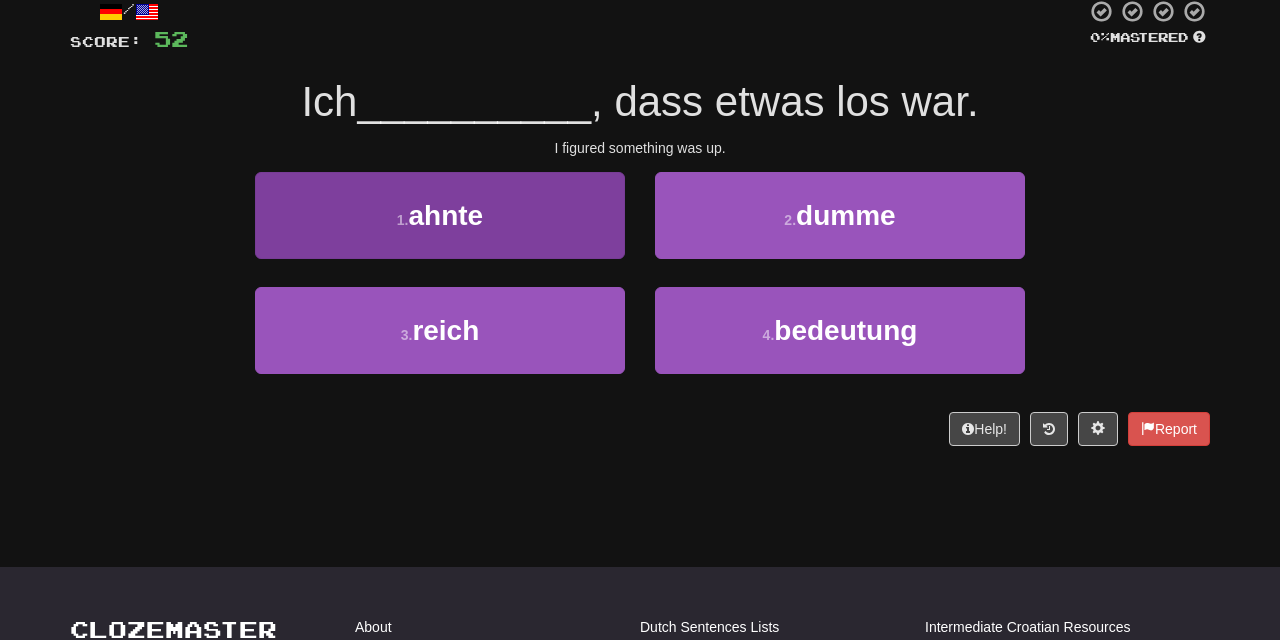 click on "1 .  ahnte" at bounding box center [440, 215] 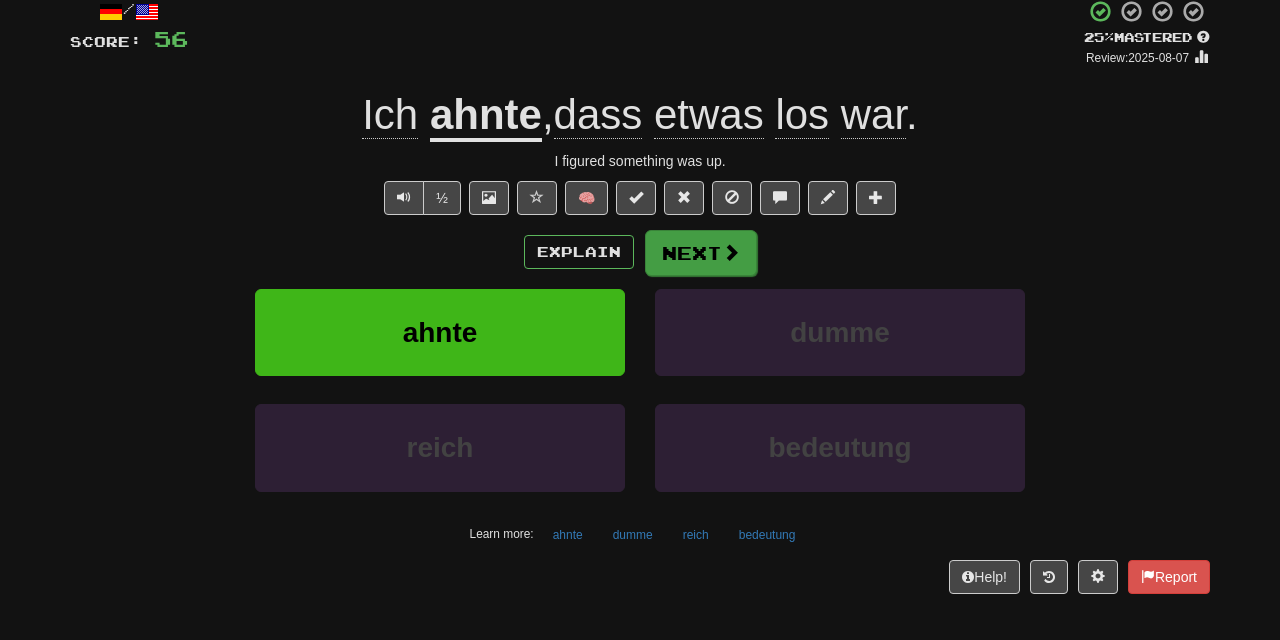 click at bounding box center [731, 252] 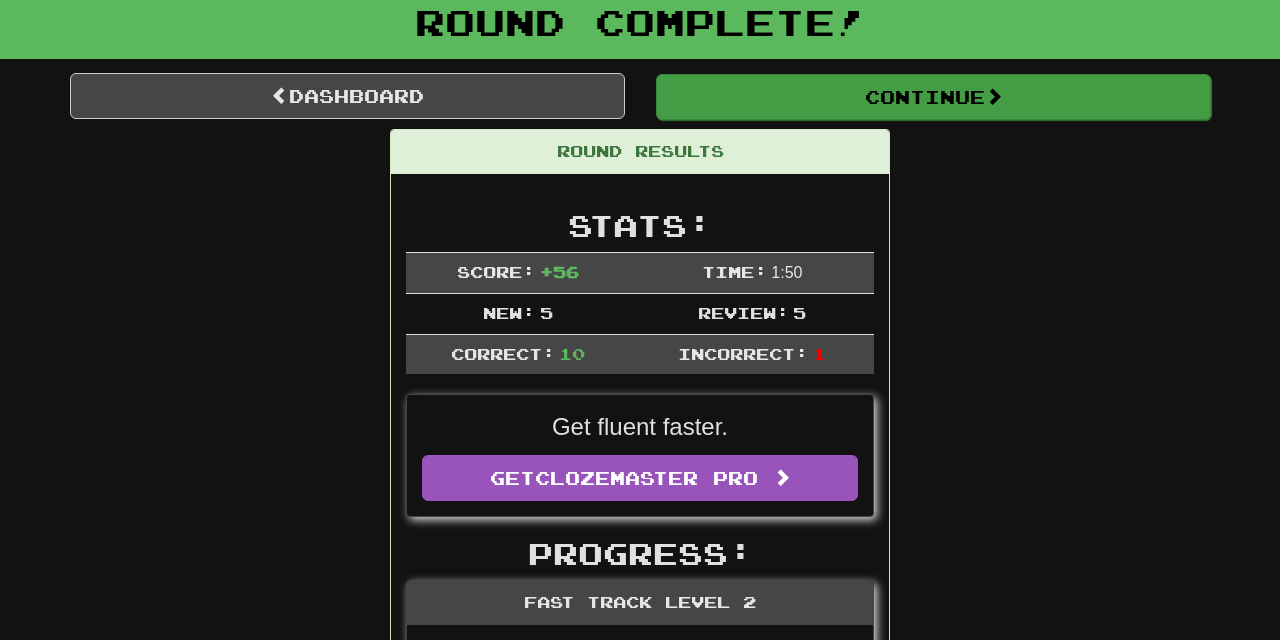 click on "Continue" at bounding box center [933, 97] 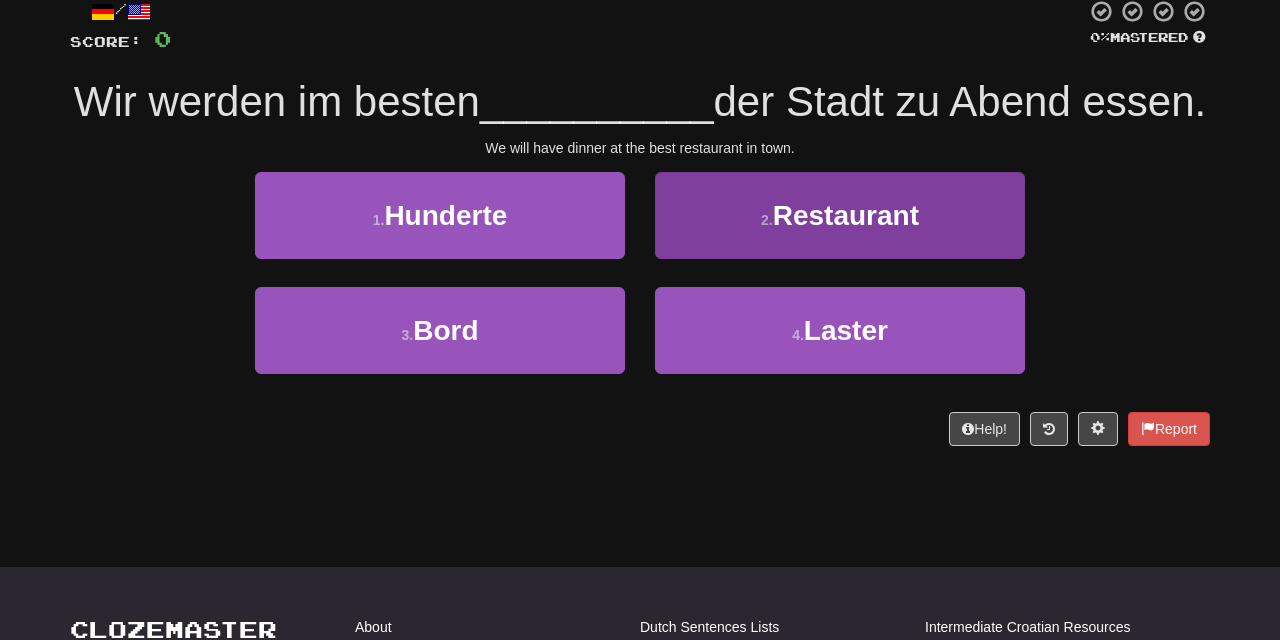 click on "Restaurant" at bounding box center (846, 215) 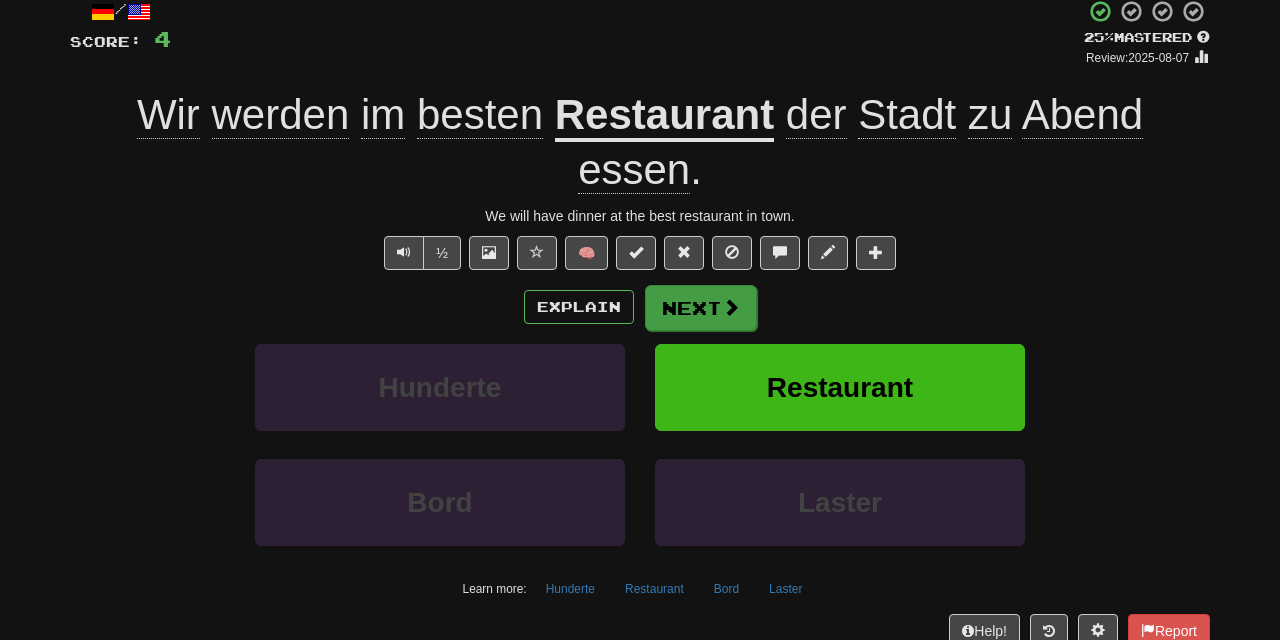 click on "Next" at bounding box center (701, 308) 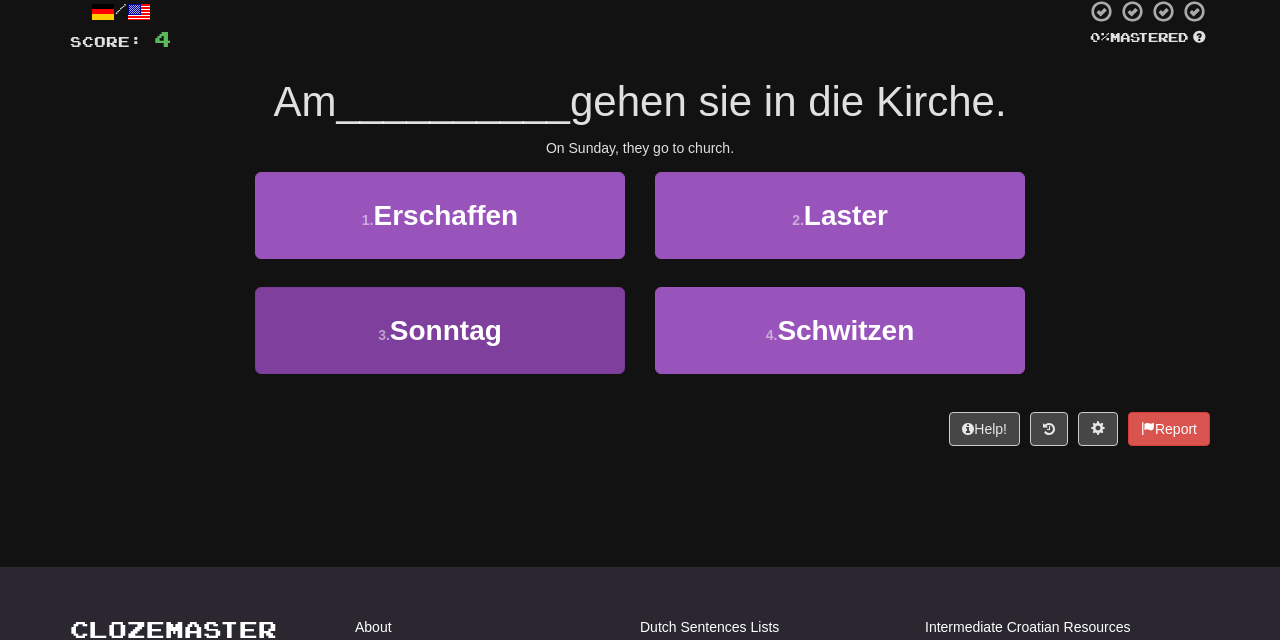 click on "3 .  Sonntag" at bounding box center [440, 330] 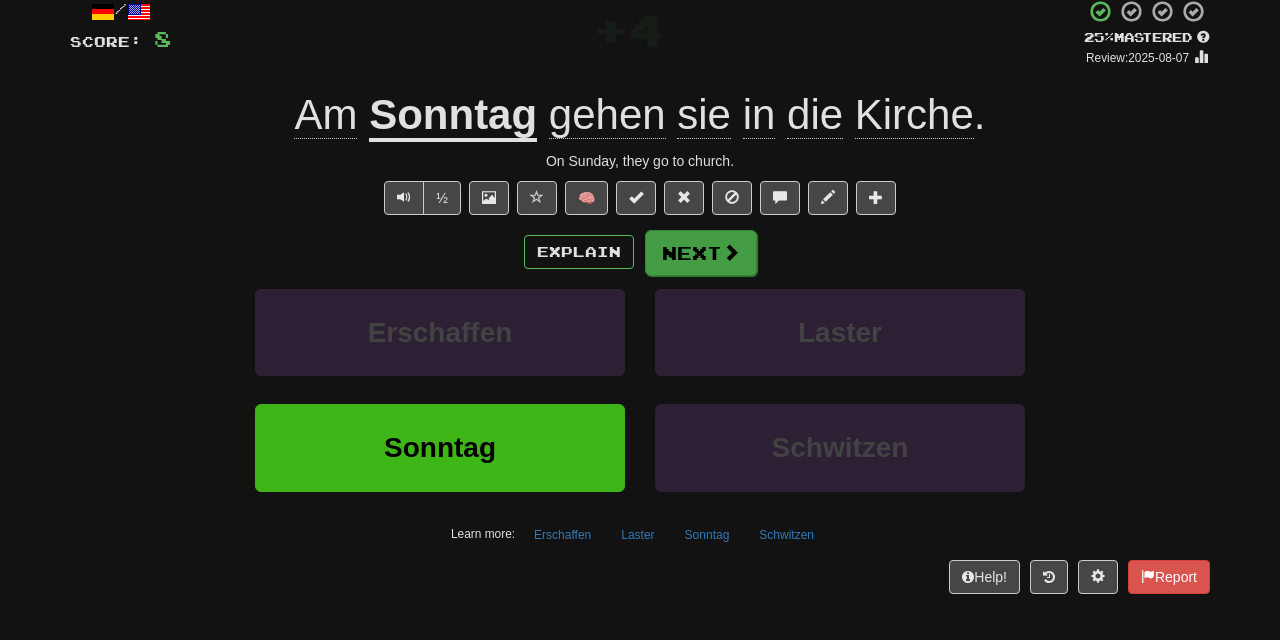 click on "Next" at bounding box center (701, 253) 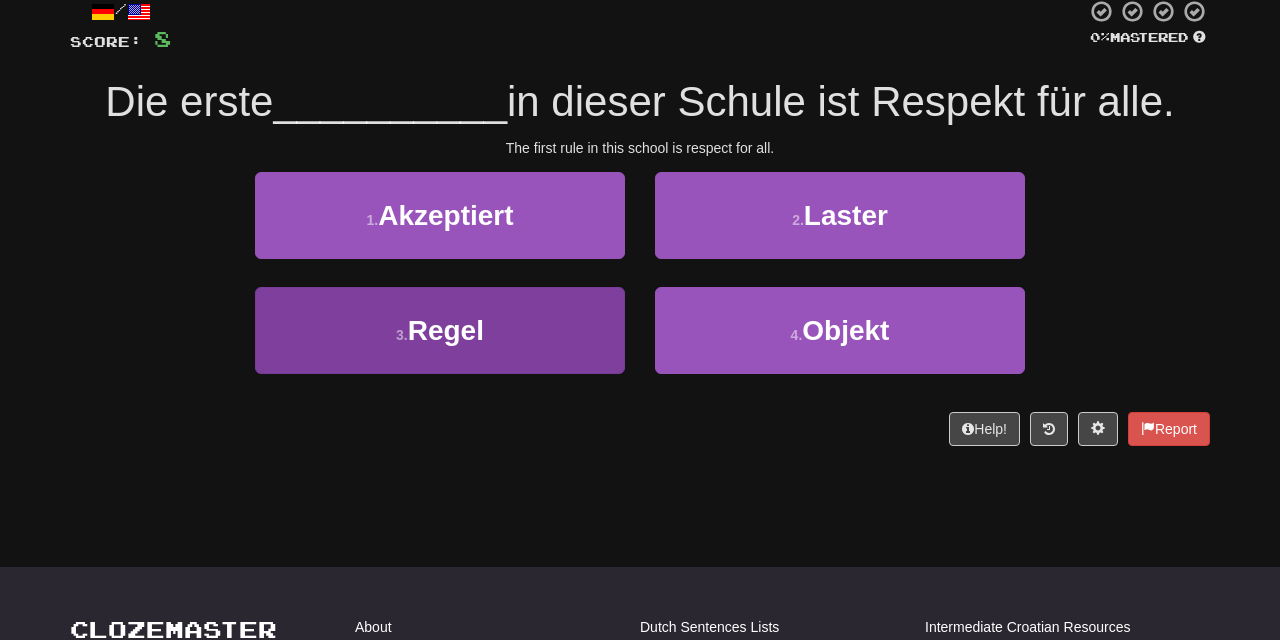 click on "Regel" at bounding box center [446, 330] 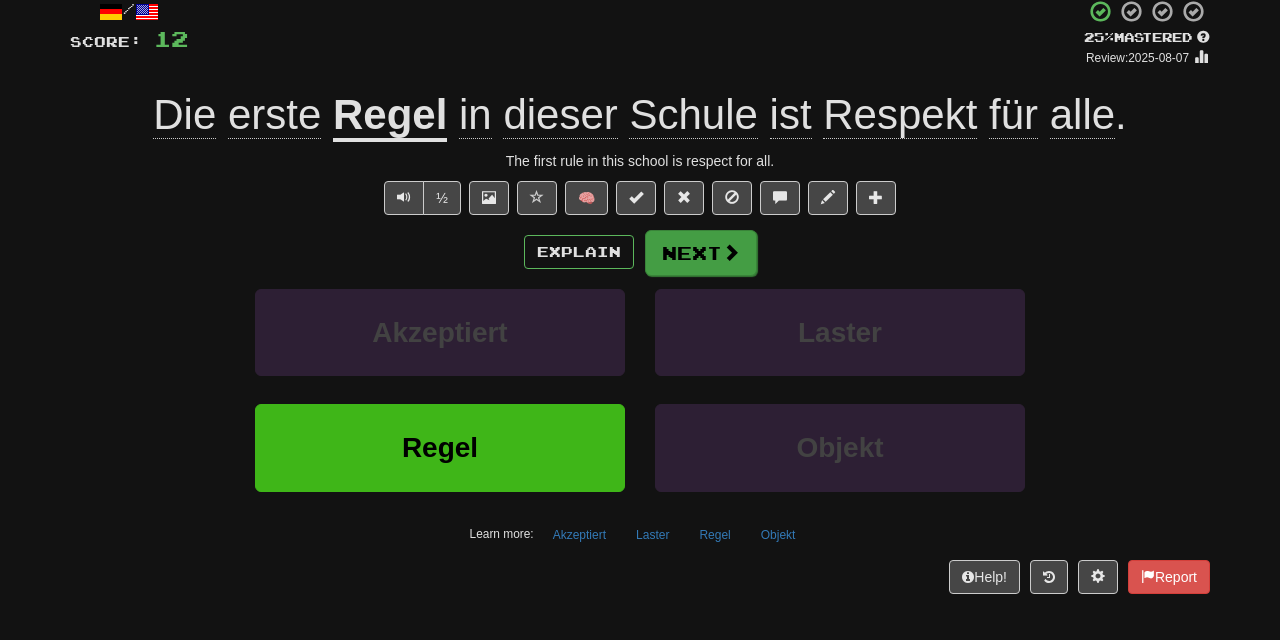 click at bounding box center (731, 252) 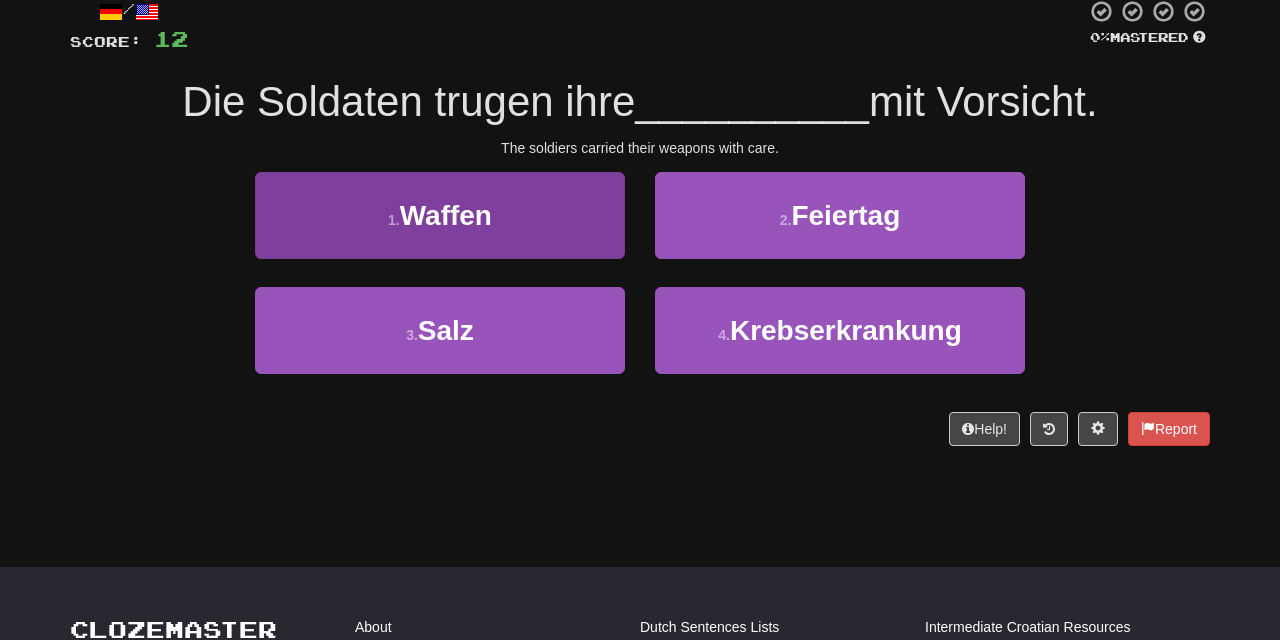 click on "1 .  Waffen" at bounding box center (440, 215) 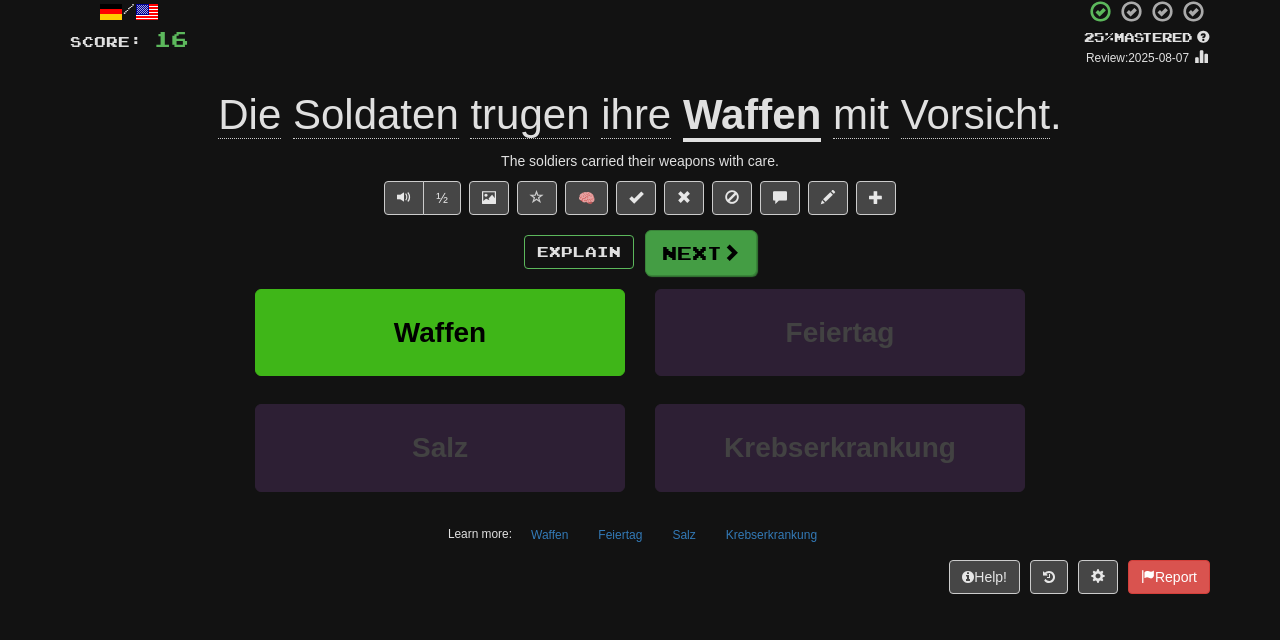 click on "Next" at bounding box center [701, 253] 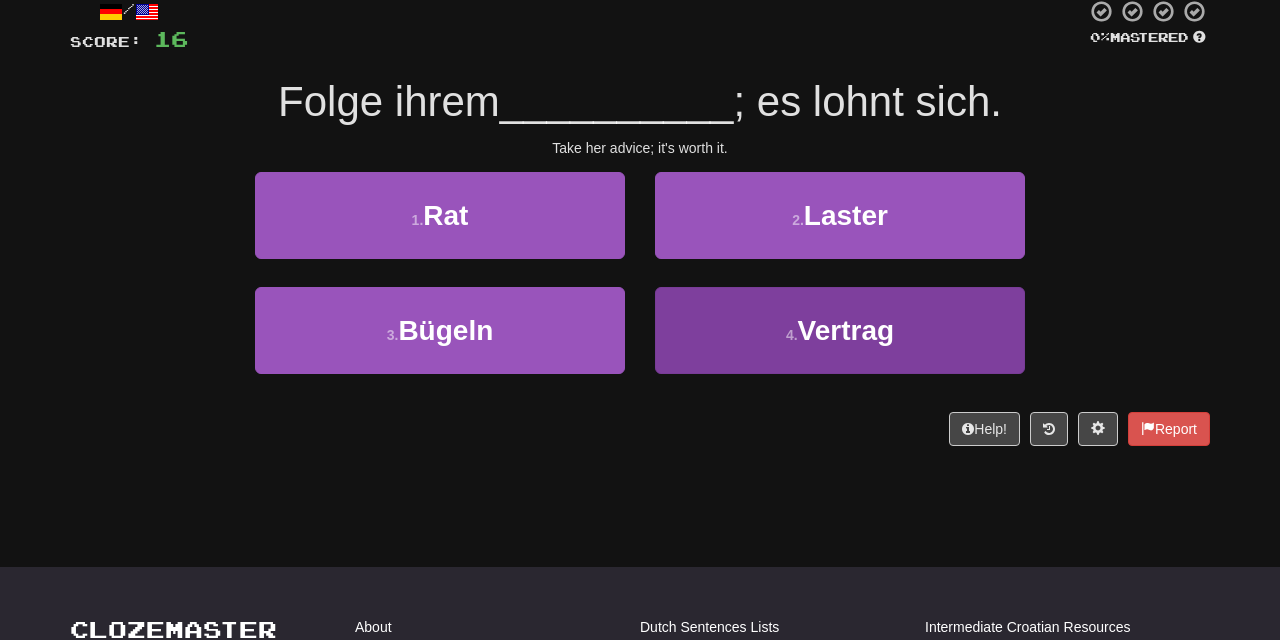 click on "Vertrag" at bounding box center [846, 330] 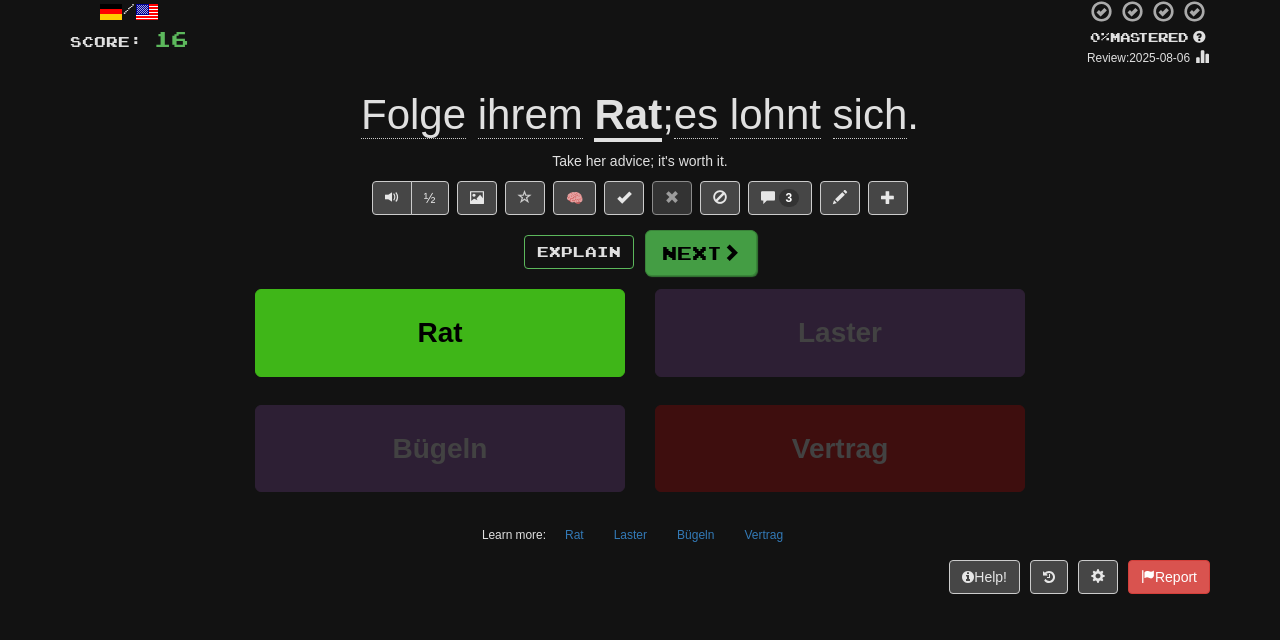 click on "Next" at bounding box center (701, 253) 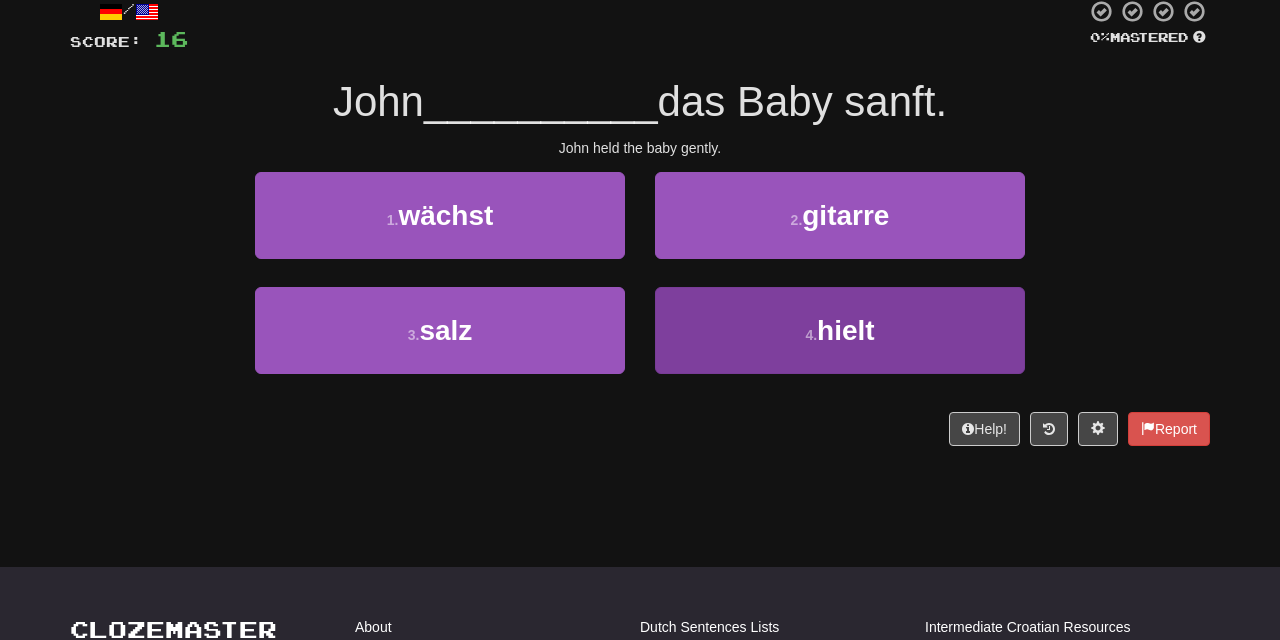 click on "hielt" at bounding box center [846, 330] 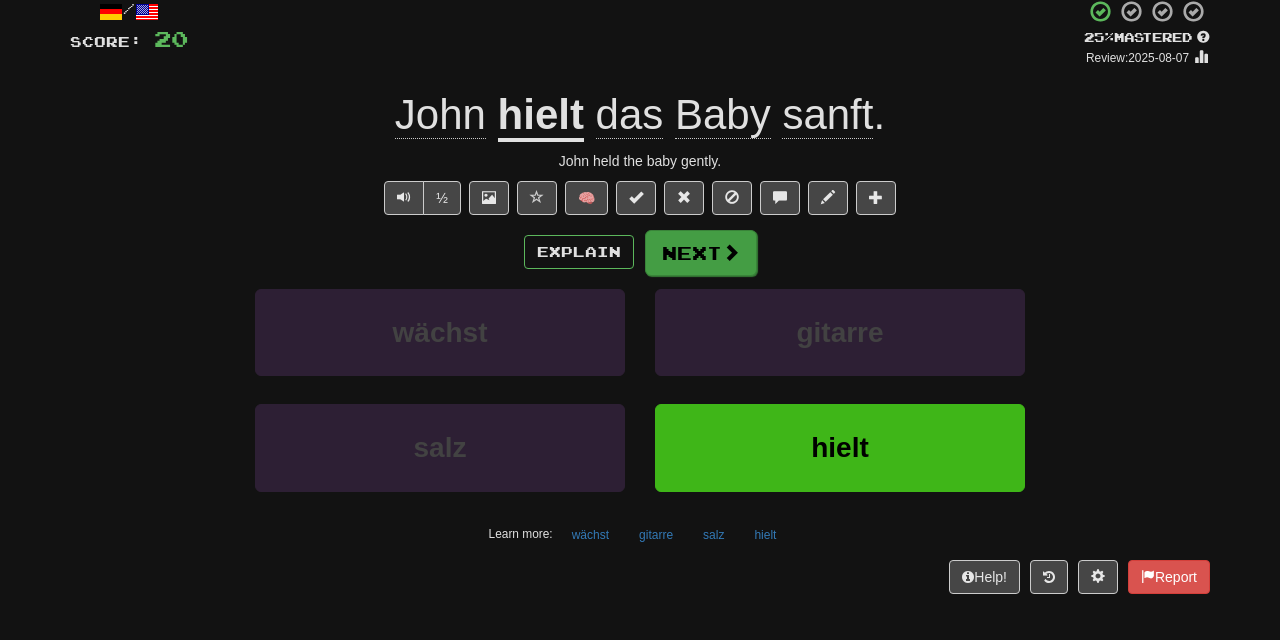 click on "Next" at bounding box center [701, 253] 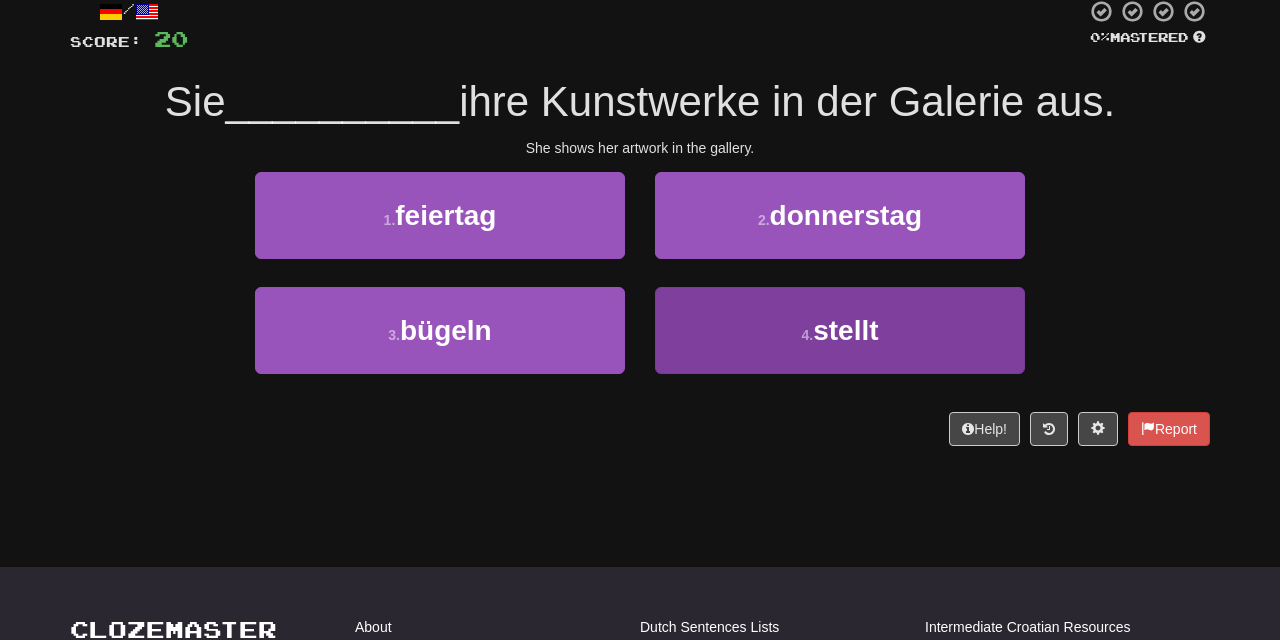 click on "stellt" at bounding box center (845, 330) 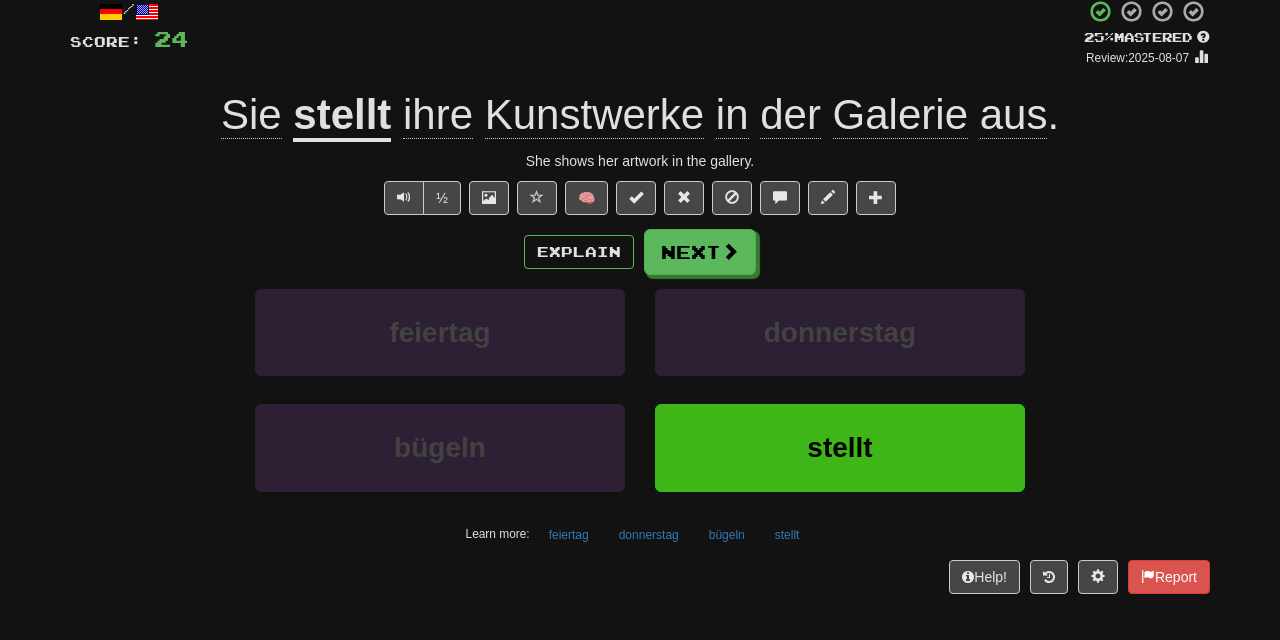 click on "½ 🧠" at bounding box center (640, 198) 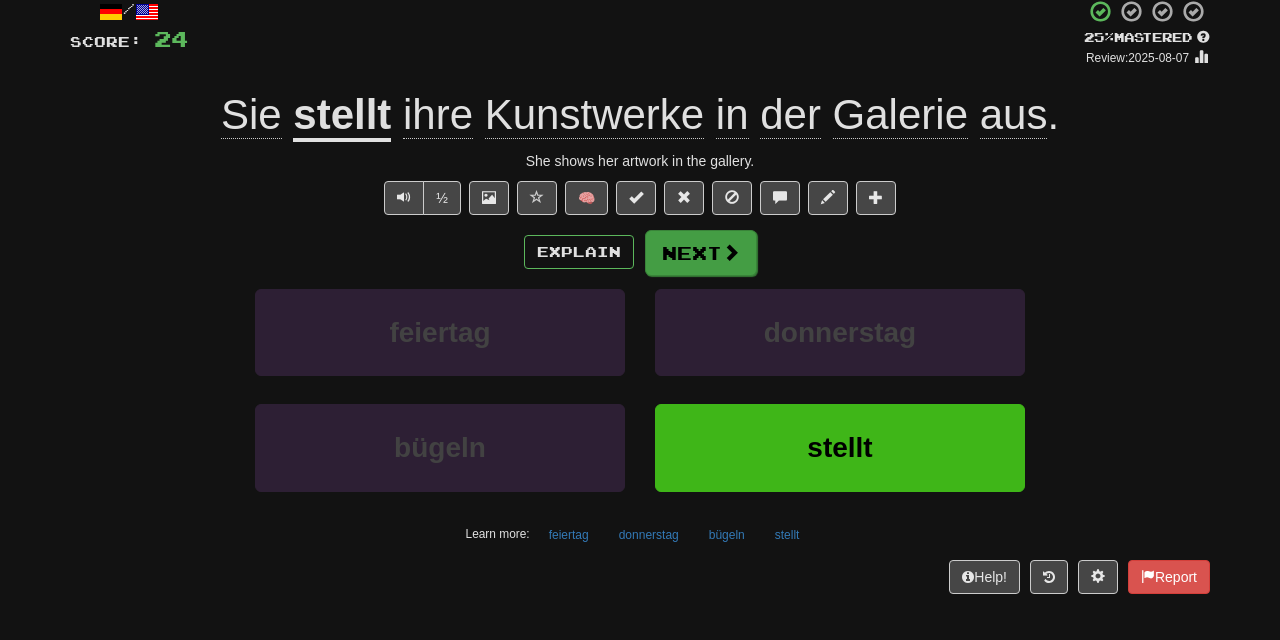 click on "Next" at bounding box center (701, 253) 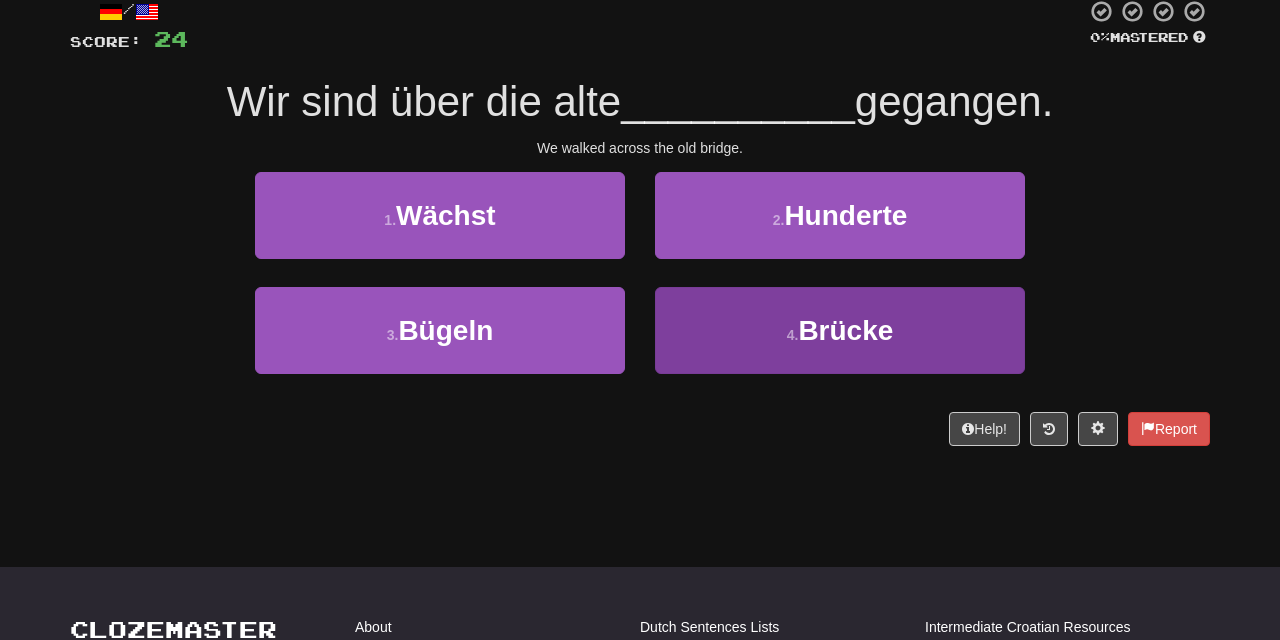 click on "4 .  Brücke" at bounding box center (840, 330) 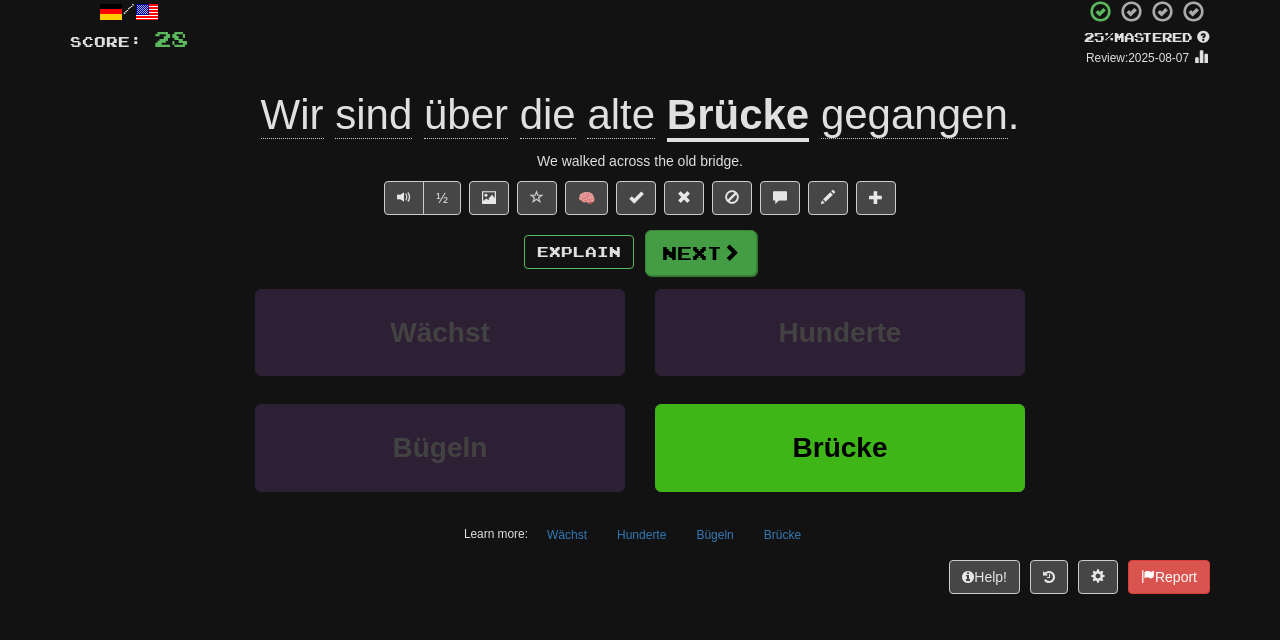 click at bounding box center (731, 252) 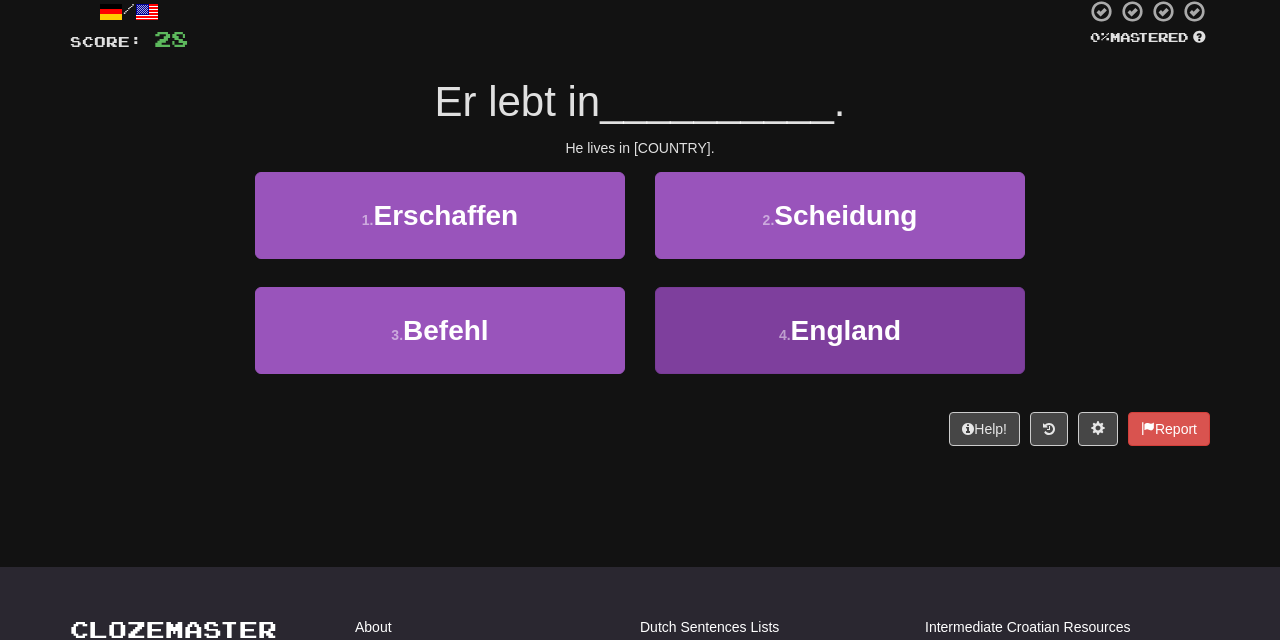 click on "4 .  England" at bounding box center [840, 330] 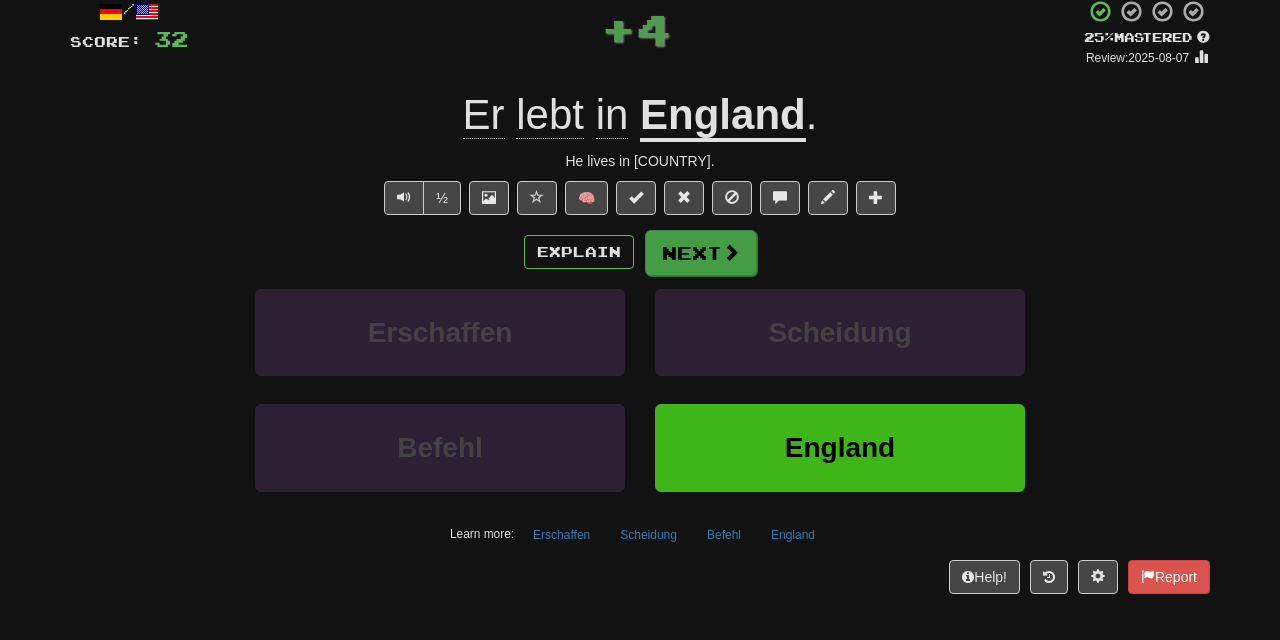 click on "Next" at bounding box center [701, 253] 